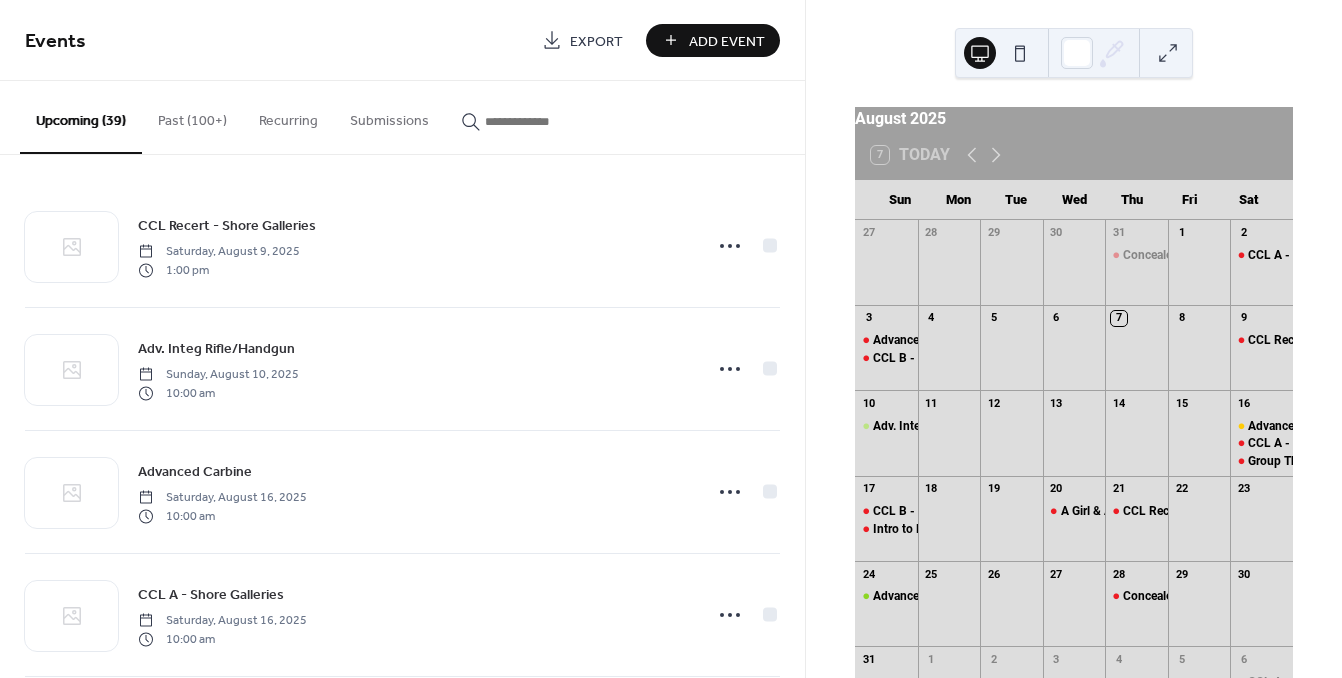 scroll, scrollTop: 0, scrollLeft: 0, axis: both 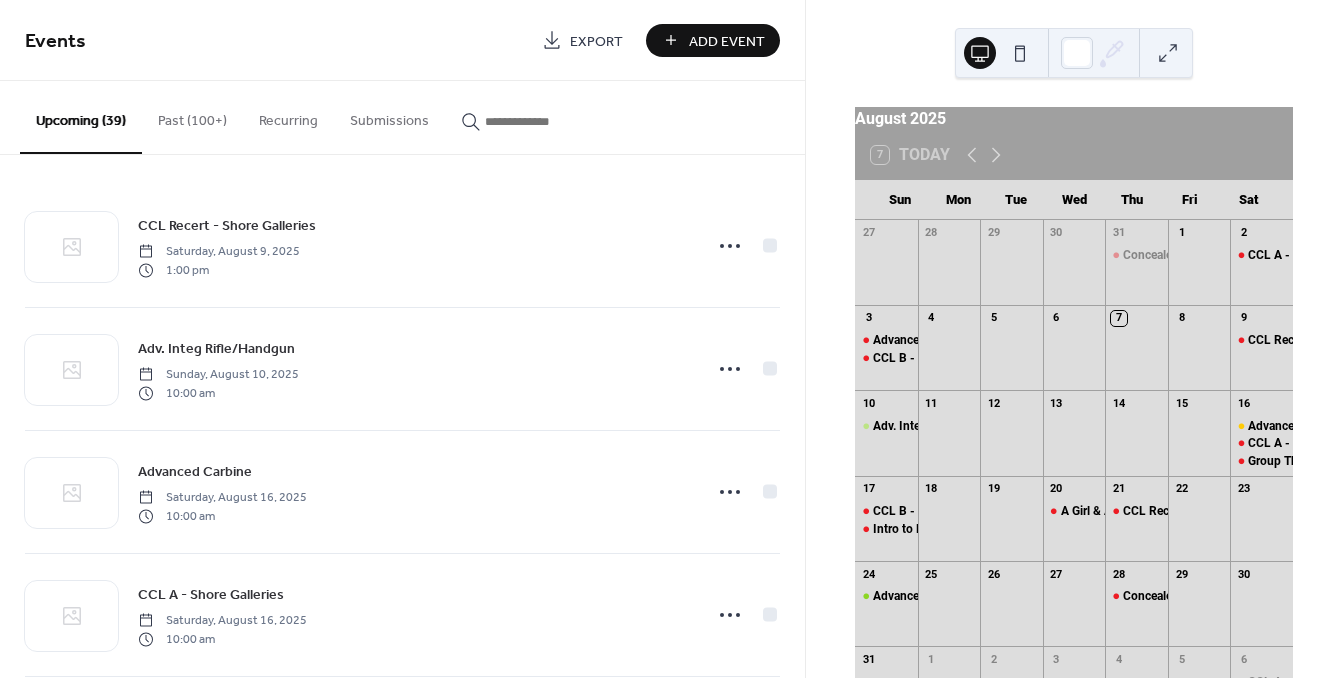 click at bounding box center [545, 121] 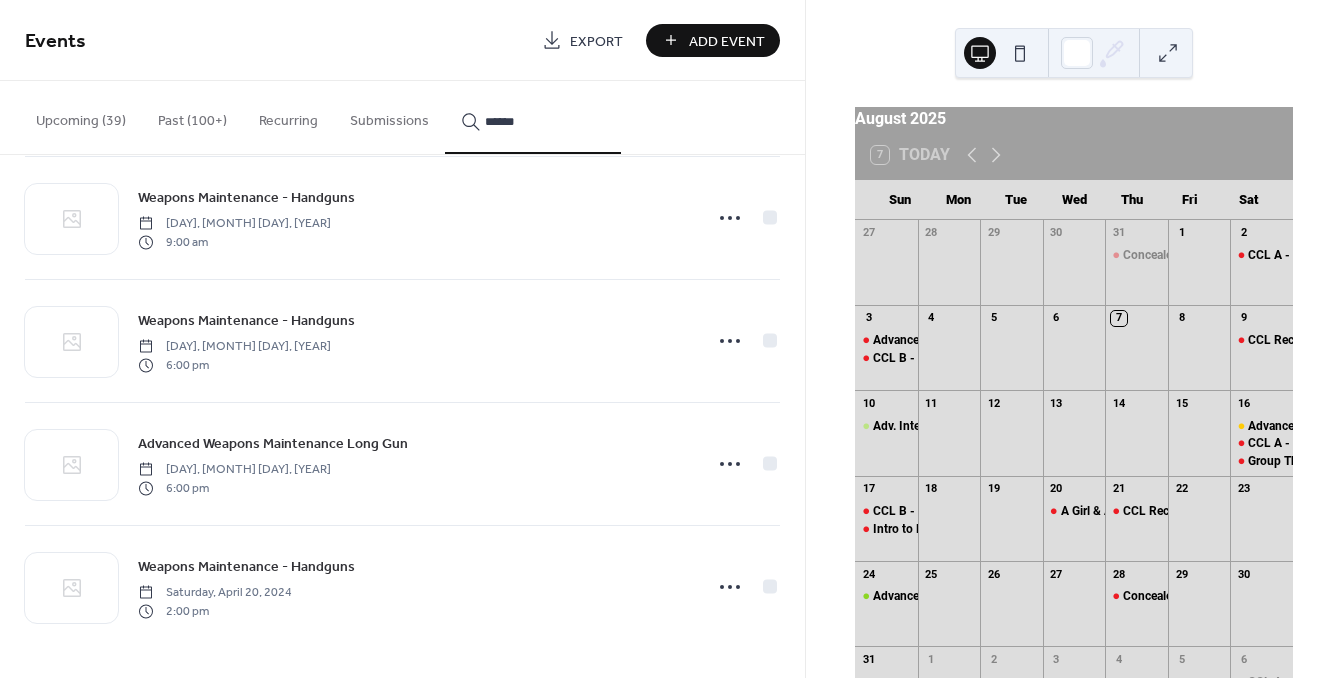 scroll, scrollTop: 276, scrollLeft: 0, axis: vertical 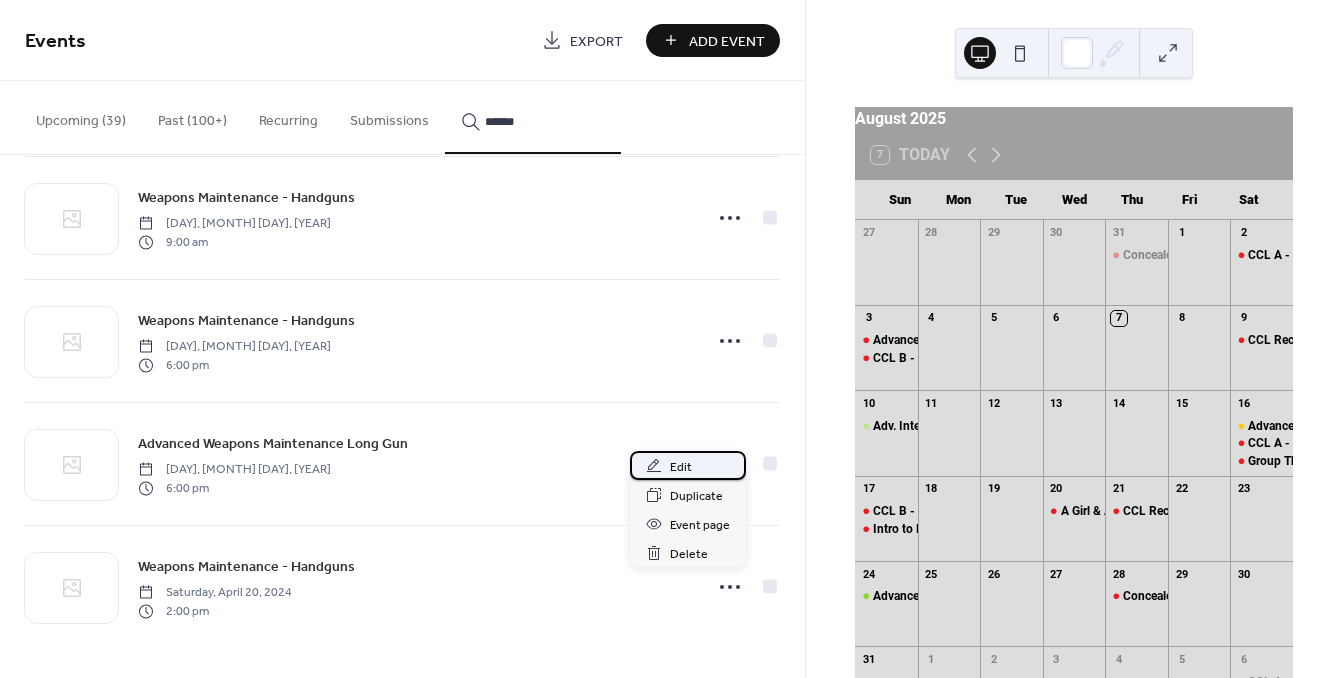 click on "Edit" at bounding box center [681, 467] 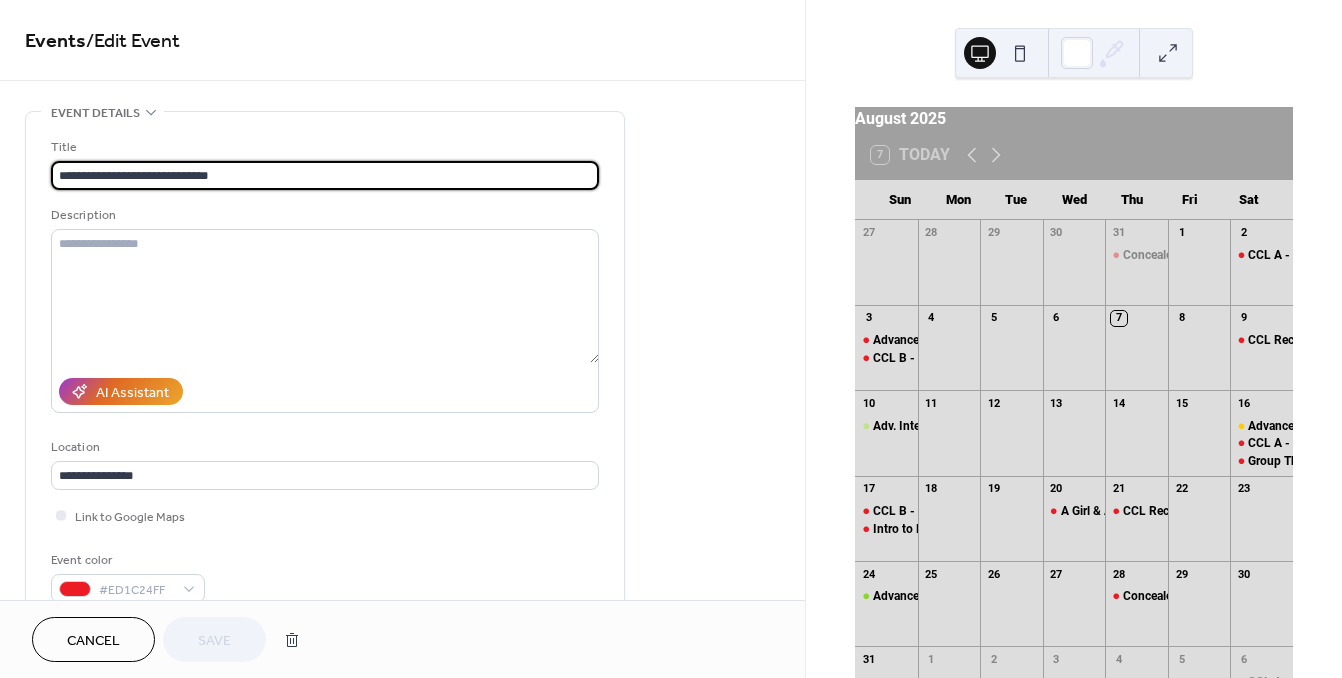 drag, startPoint x: 302, startPoint y: 171, endPoint x: 9, endPoint y: 165, distance: 293.06143 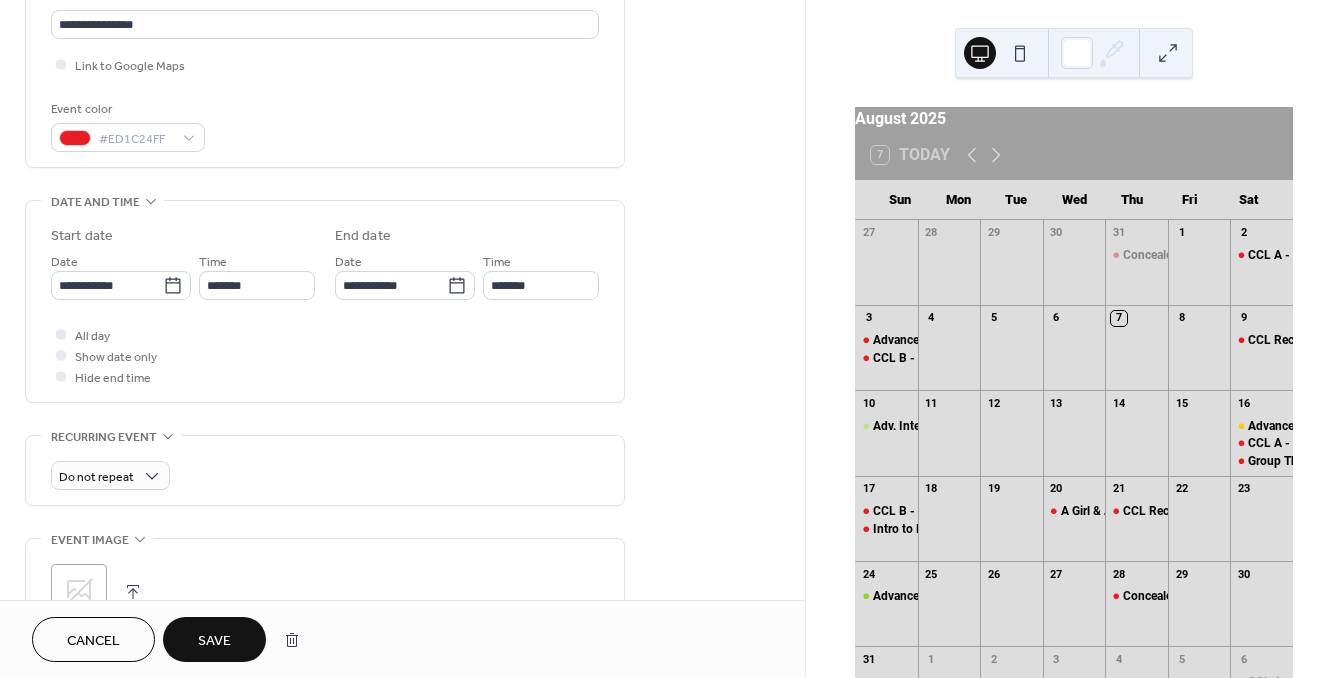 scroll, scrollTop: 467, scrollLeft: 0, axis: vertical 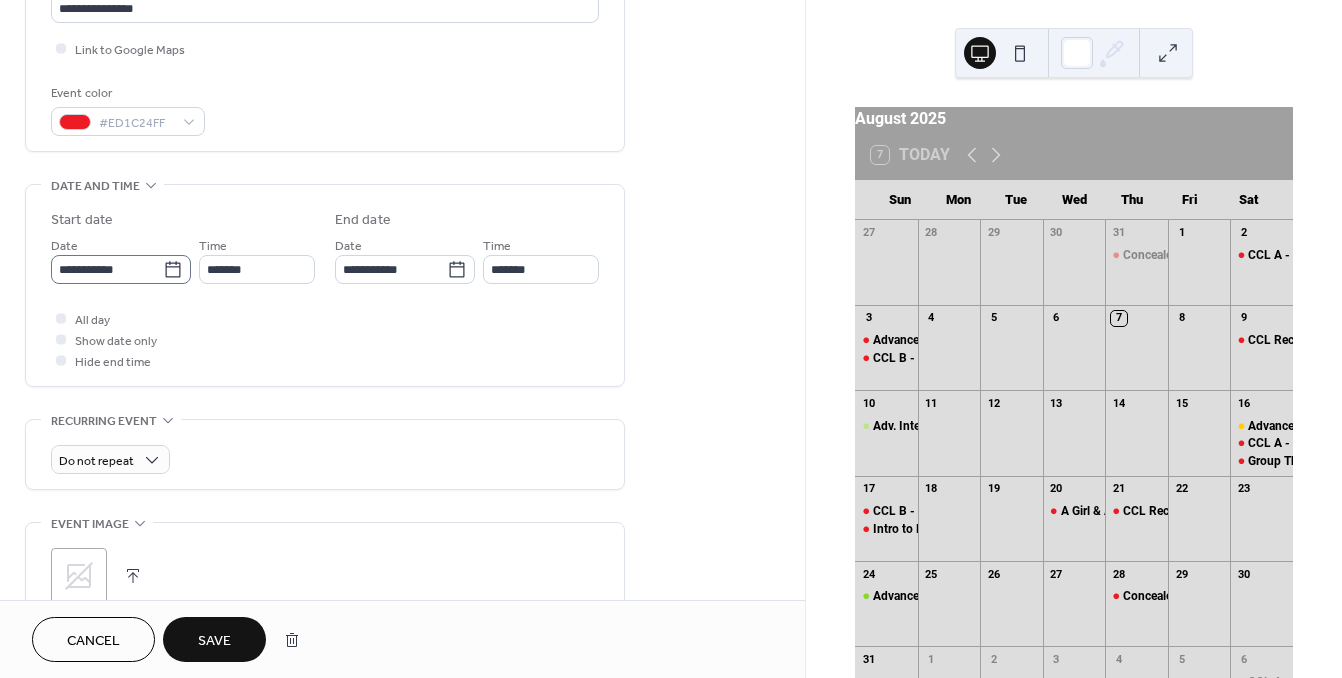 type on "**********" 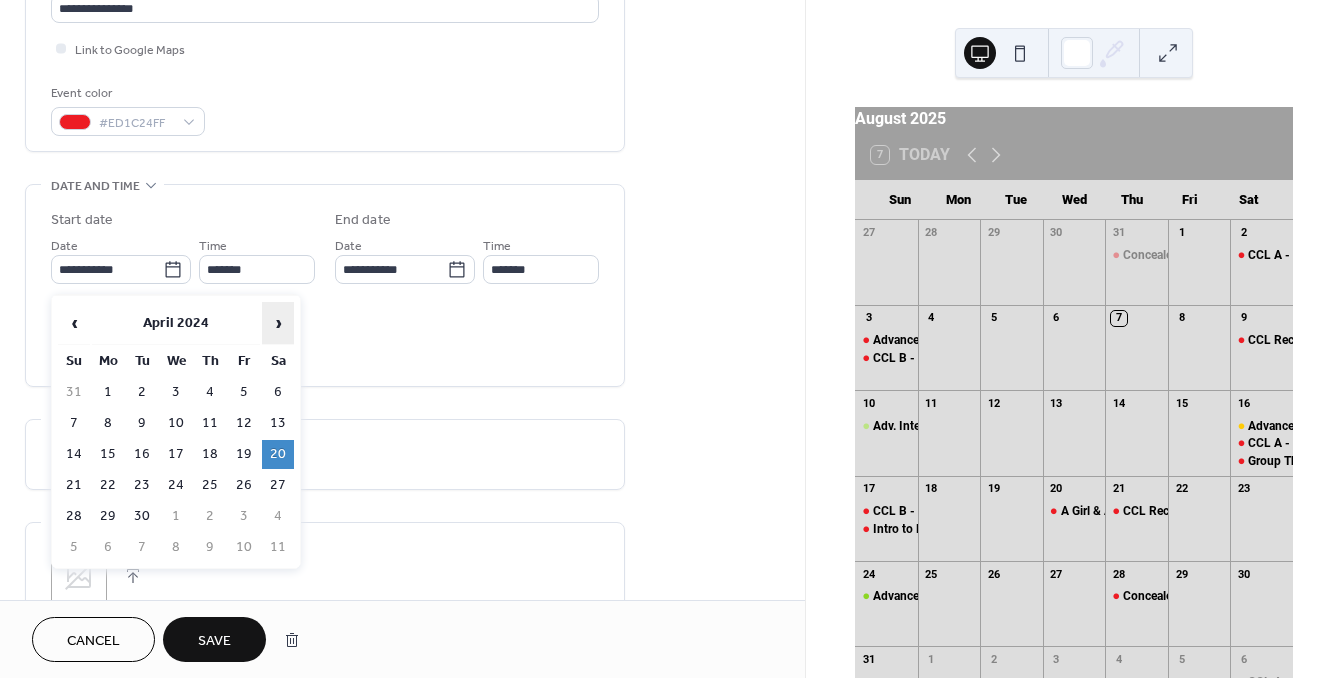 click on "›" at bounding box center [278, 323] 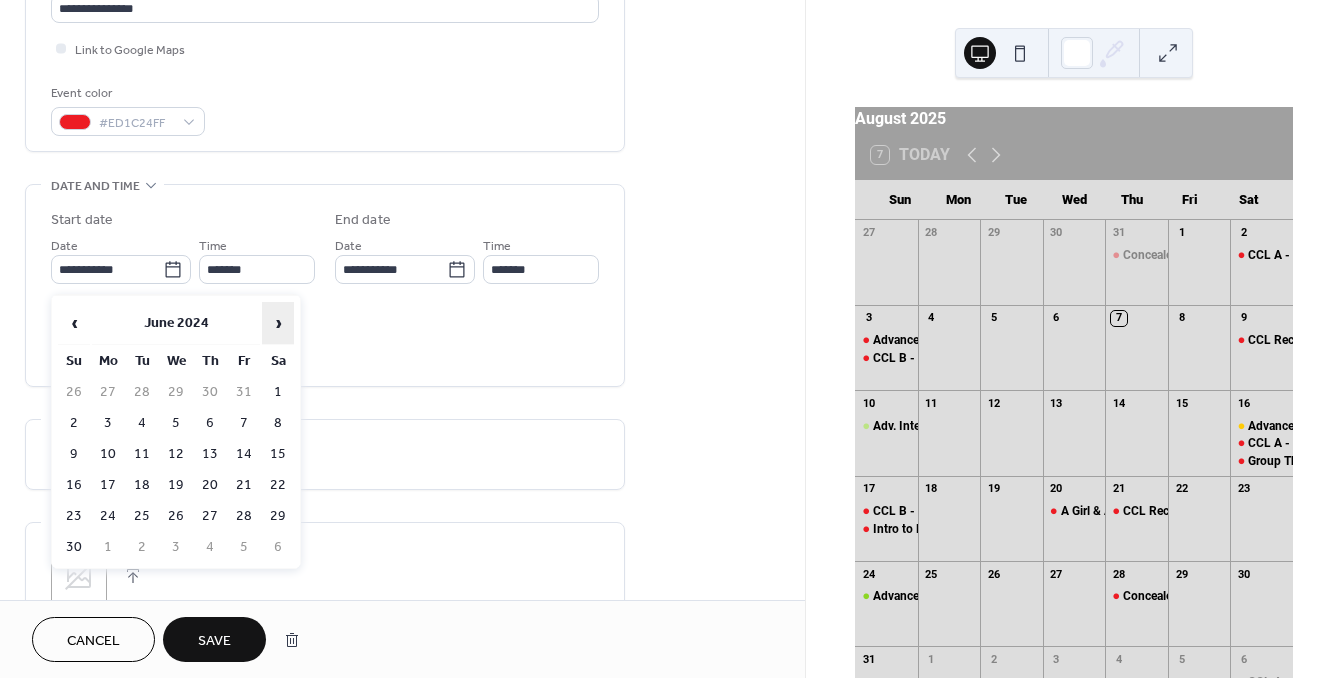 click on "›" at bounding box center (278, 323) 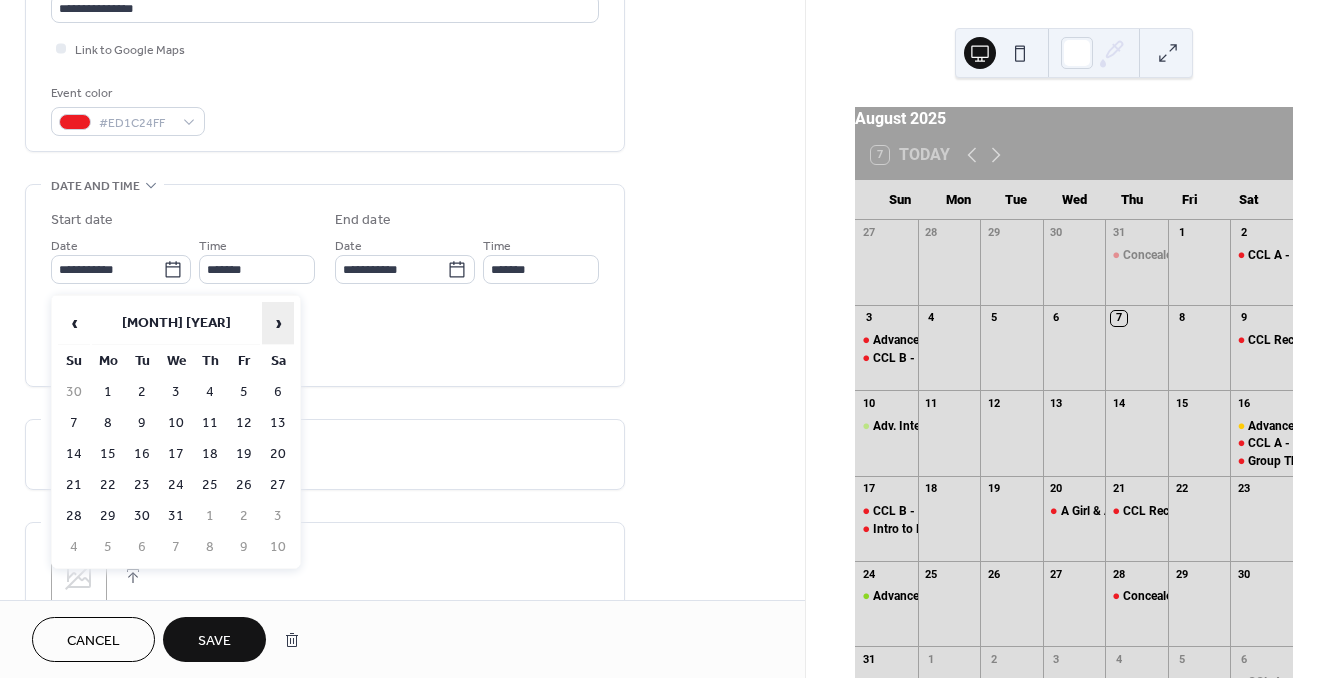 click on "›" at bounding box center (278, 323) 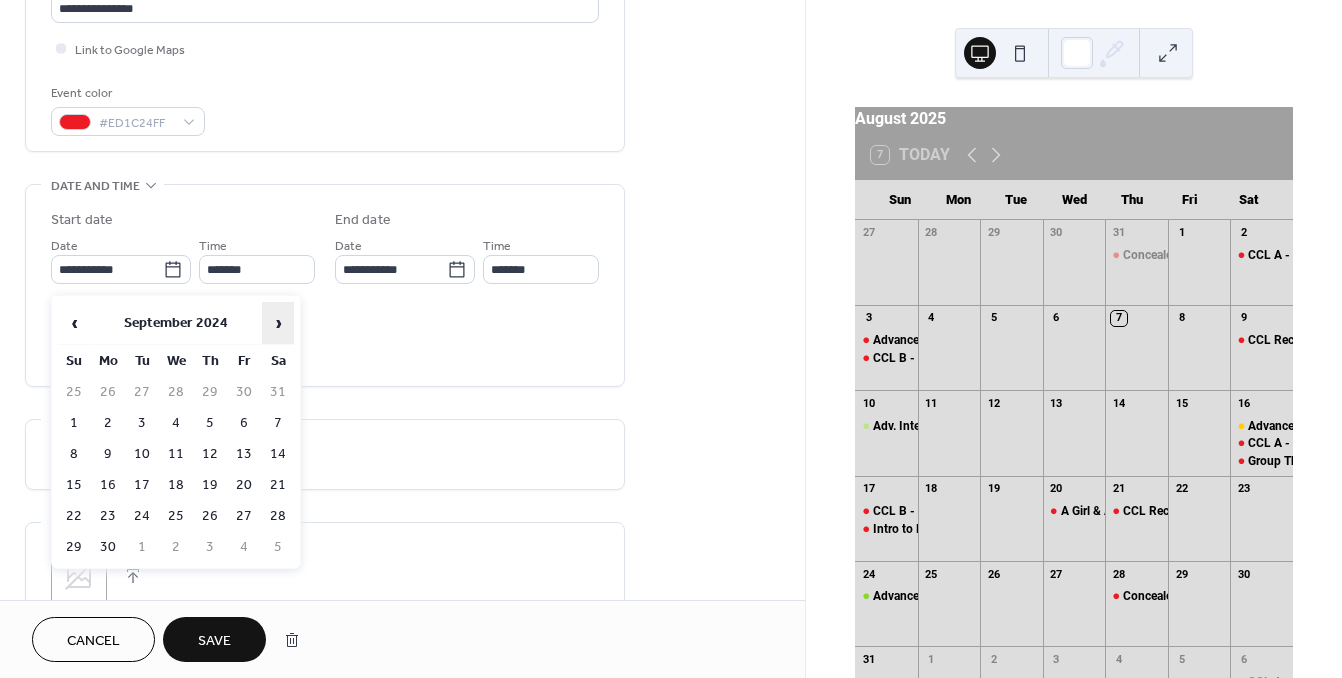 click on "›" at bounding box center [278, 323] 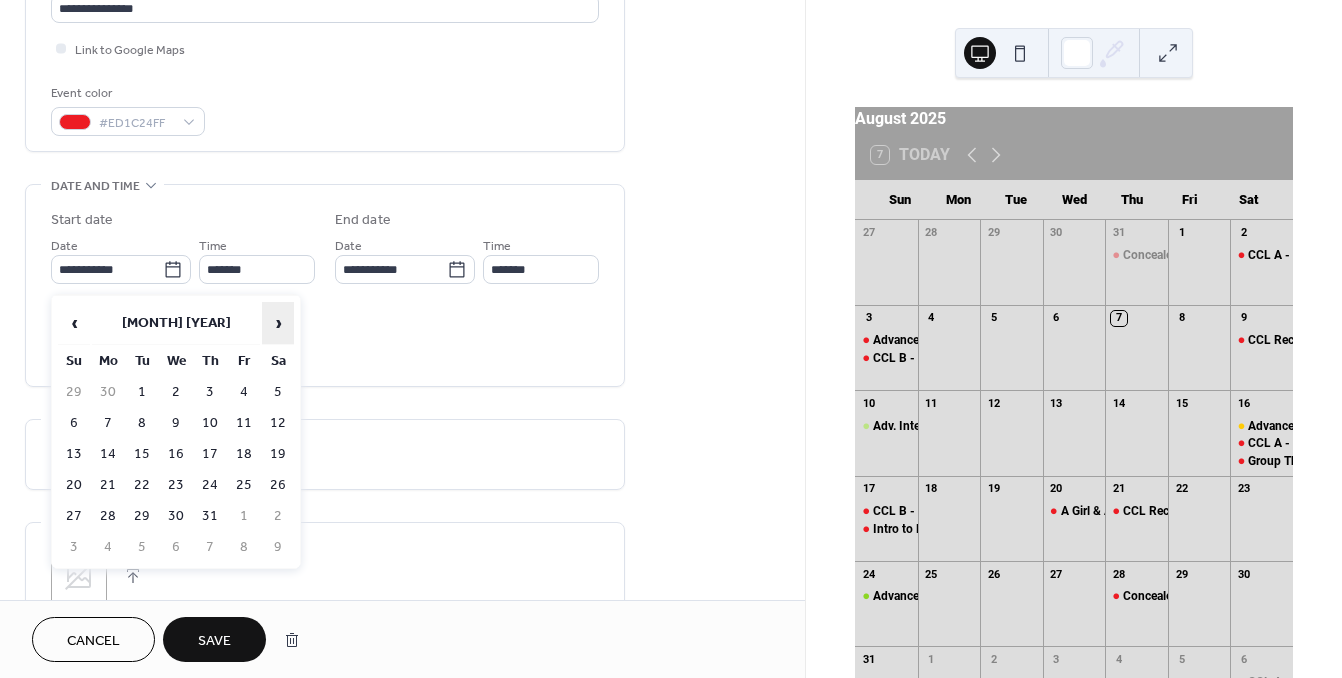 click on "›" at bounding box center (278, 323) 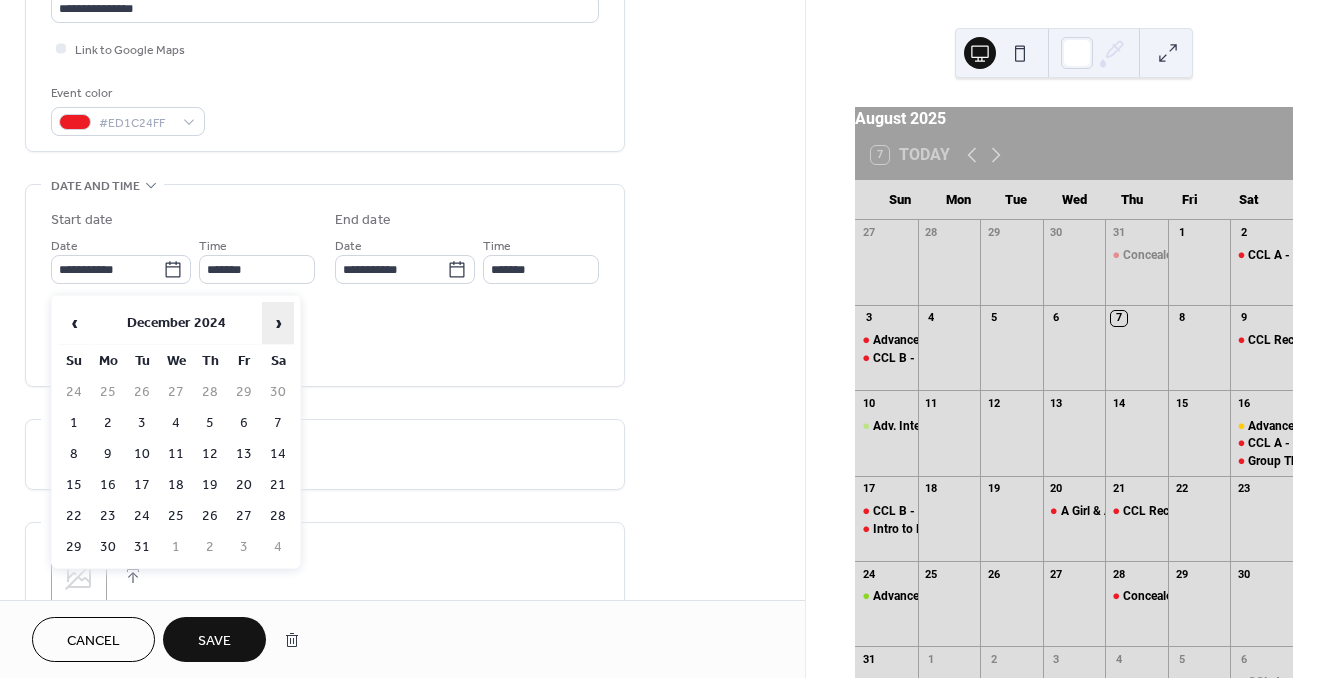 click on "›" at bounding box center [278, 323] 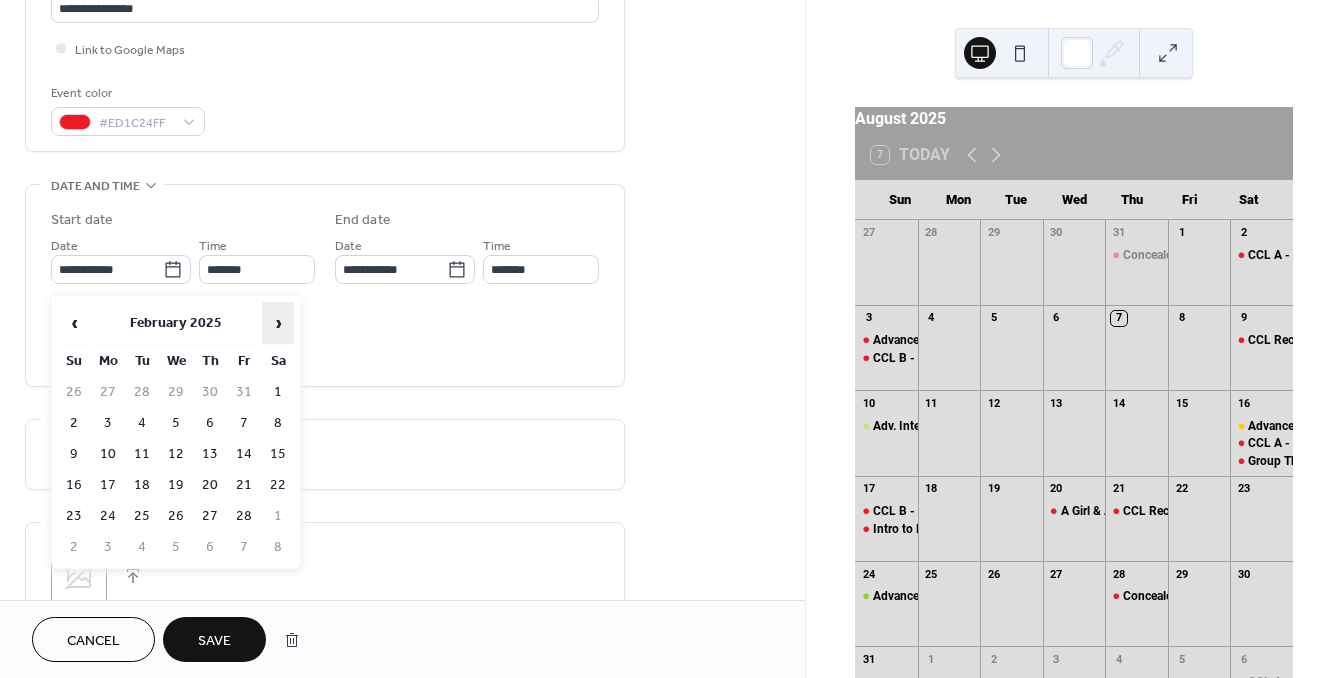click on "›" at bounding box center (278, 323) 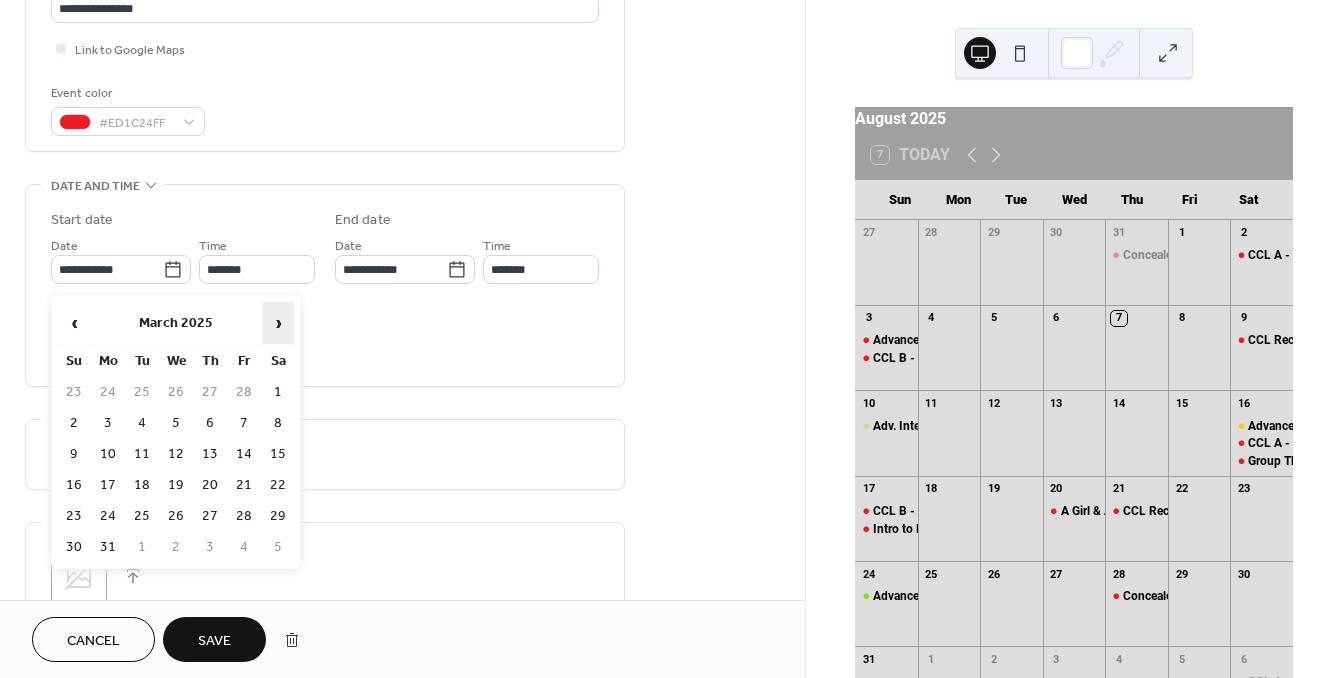 click on "›" at bounding box center (278, 323) 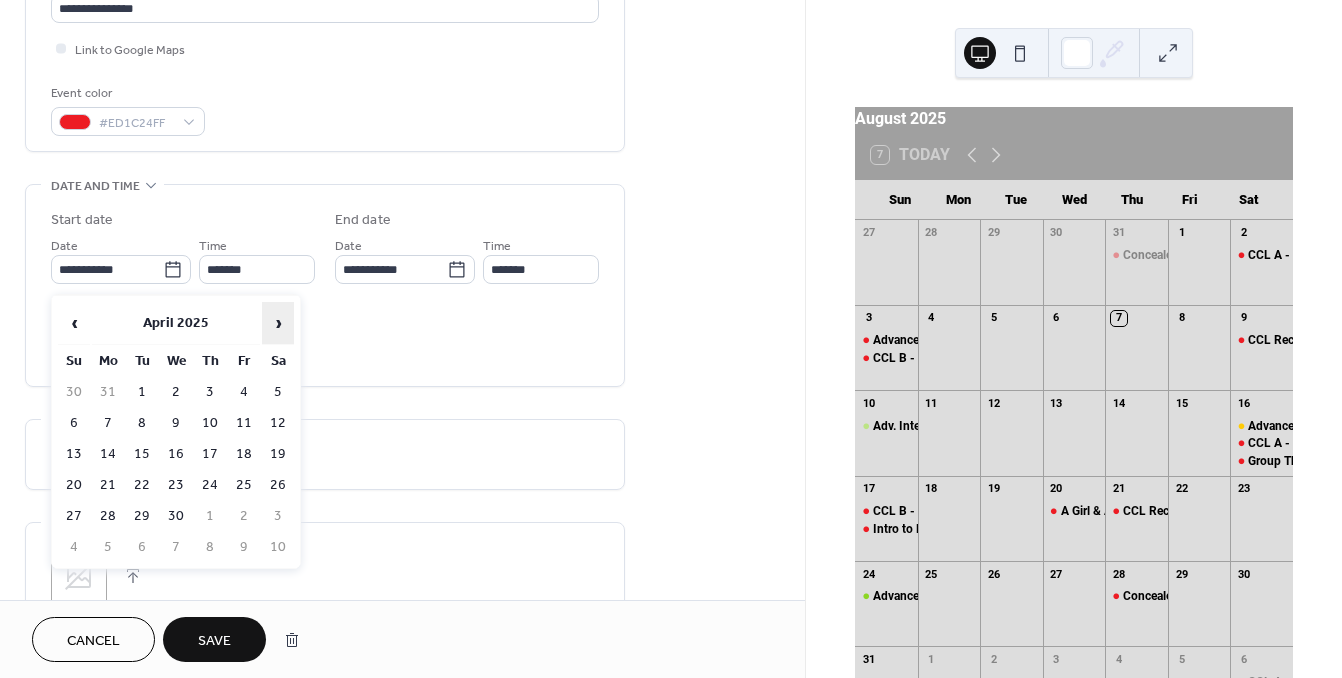 click on "›" at bounding box center [278, 323] 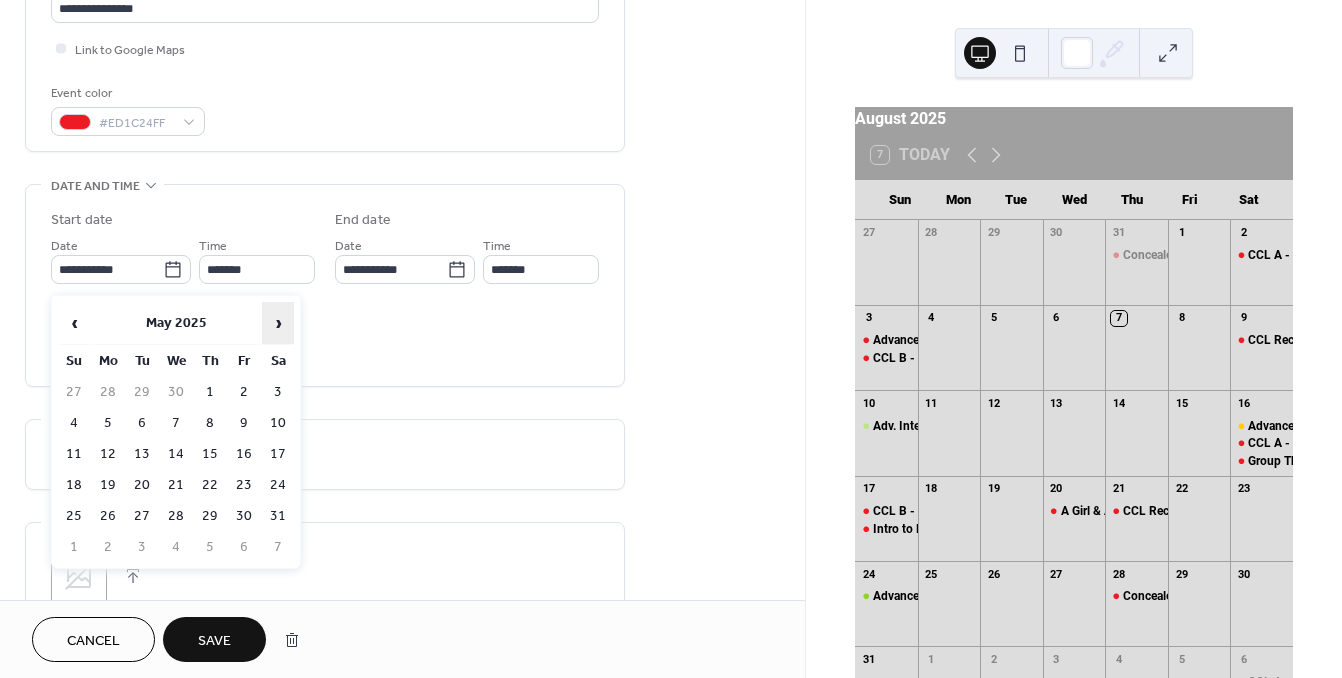 click on "›" at bounding box center (278, 323) 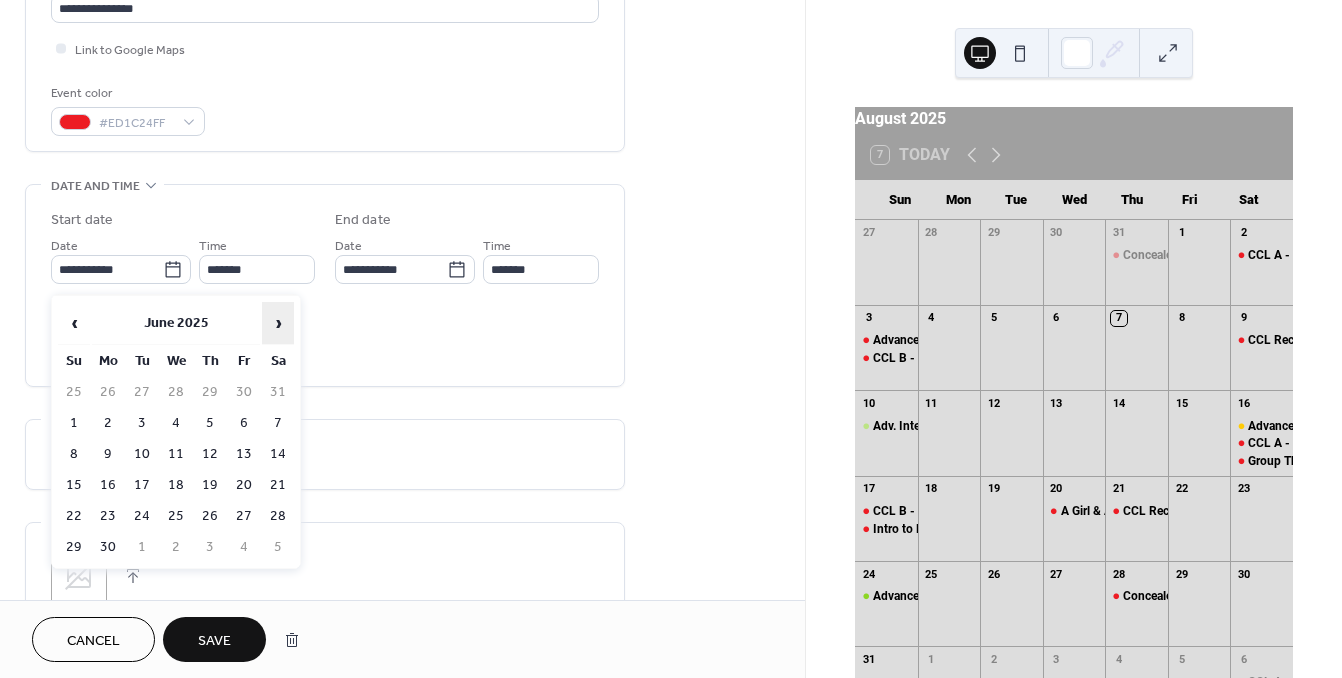 click on "›" at bounding box center [278, 323] 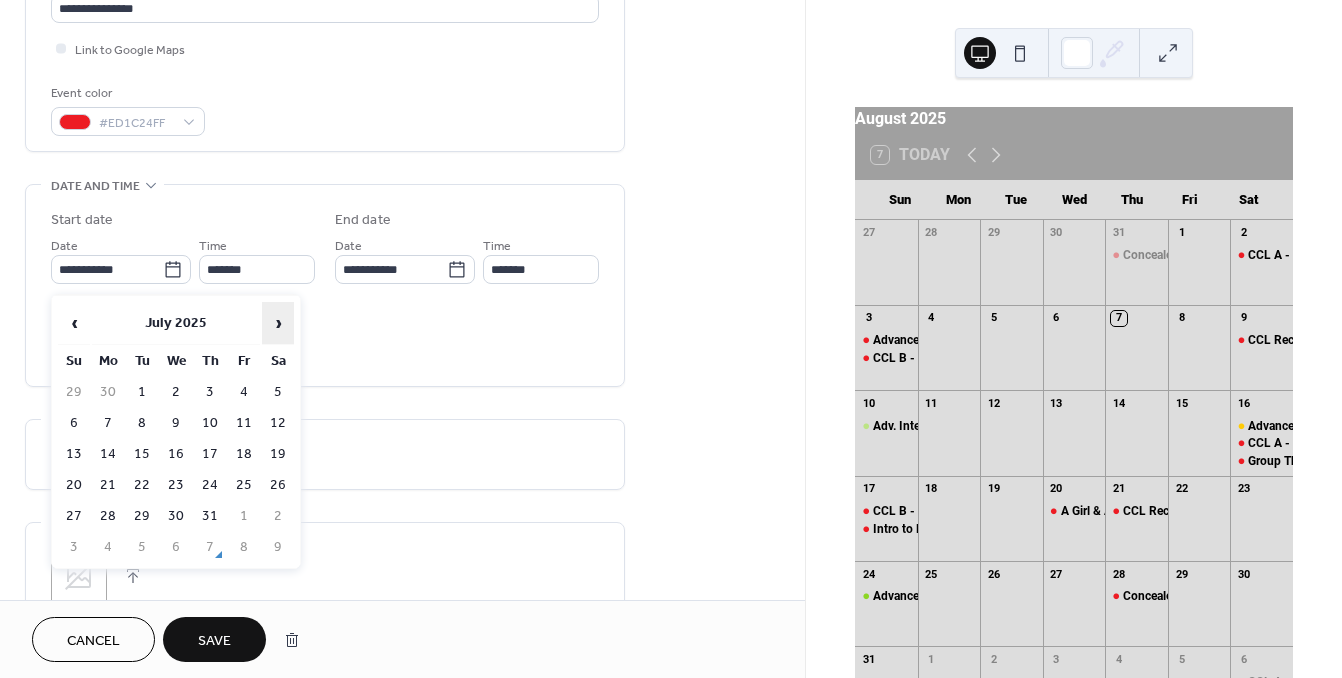 click on "›" at bounding box center [278, 323] 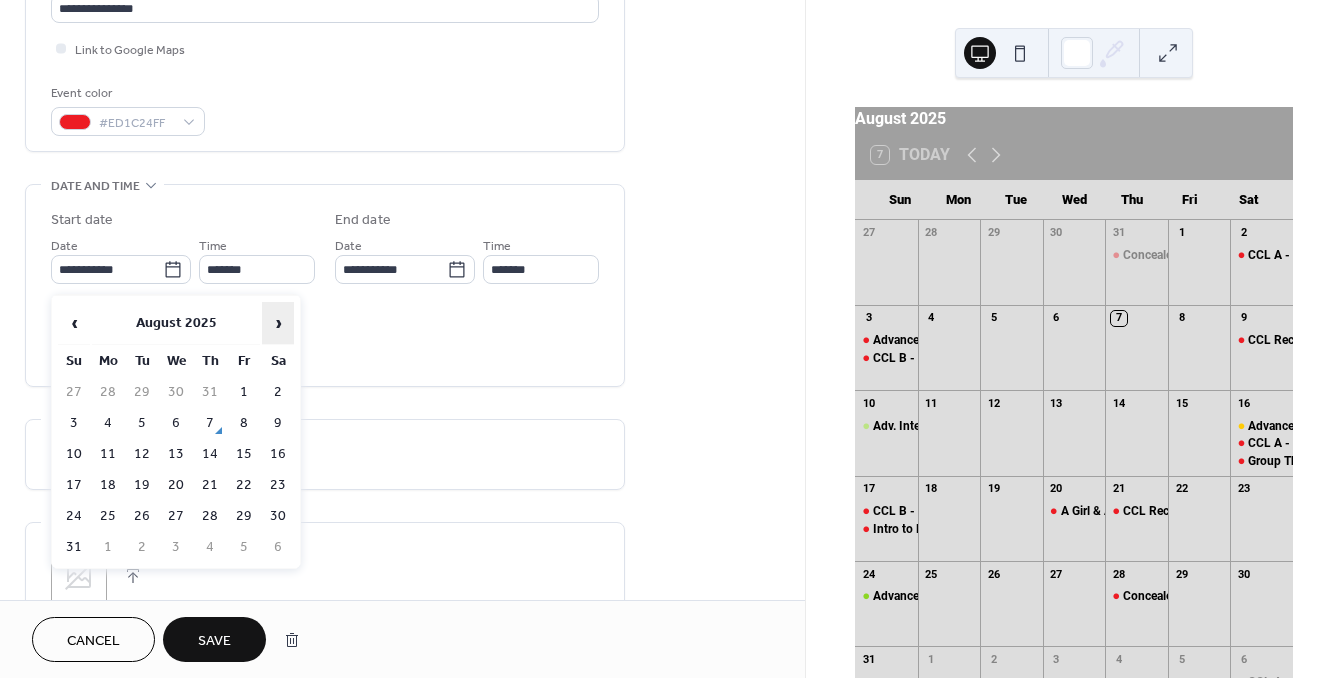 click on "›" at bounding box center (278, 323) 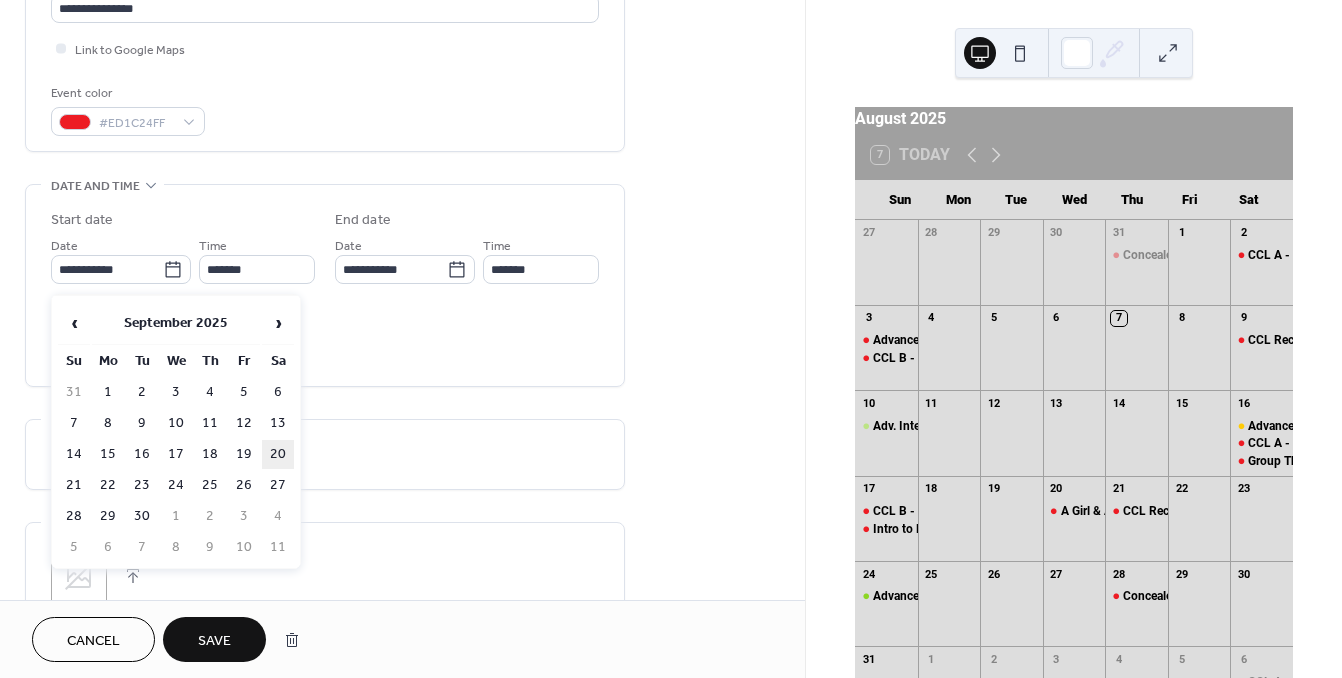 click on "20" at bounding box center (278, 454) 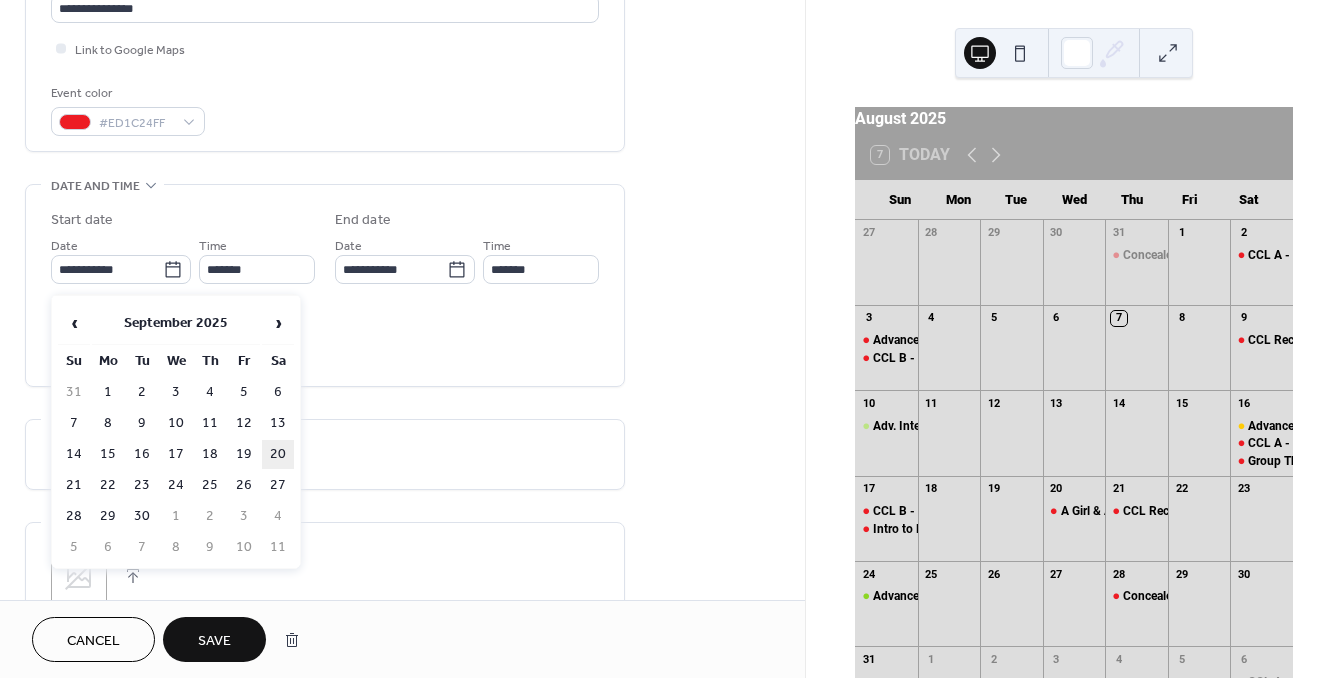 type on "**********" 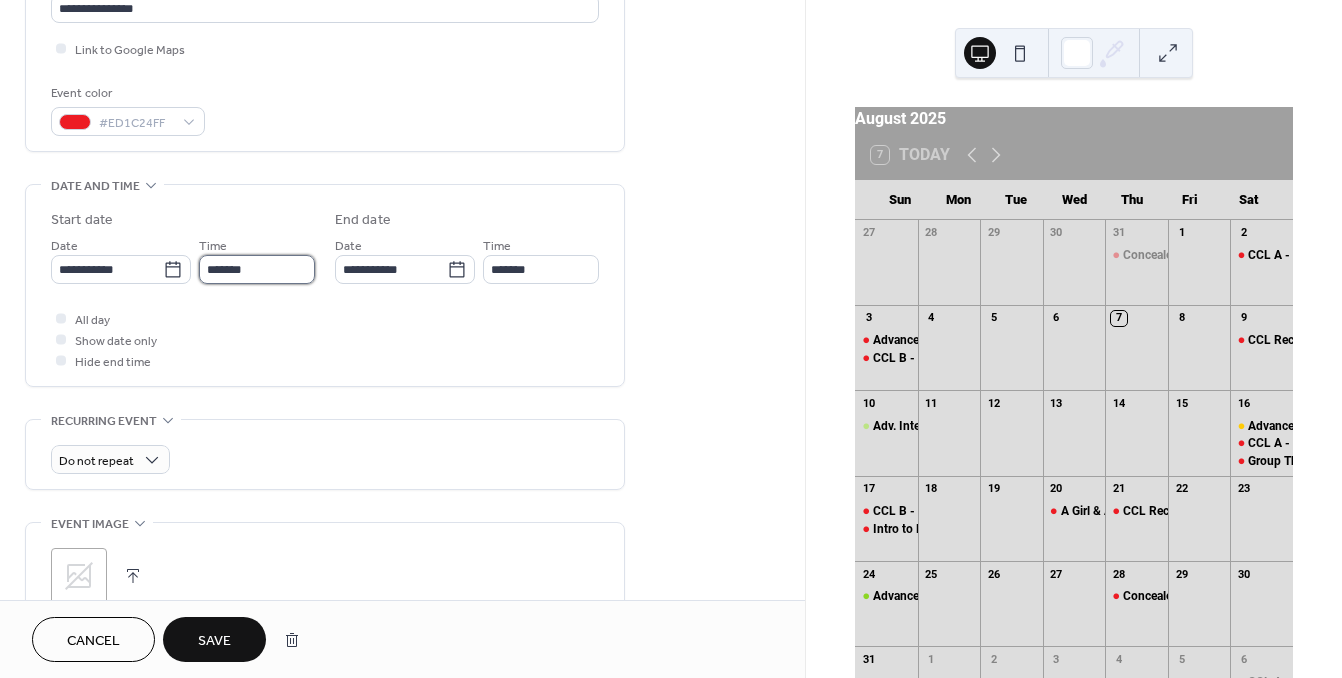 click on "*******" at bounding box center (257, 269) 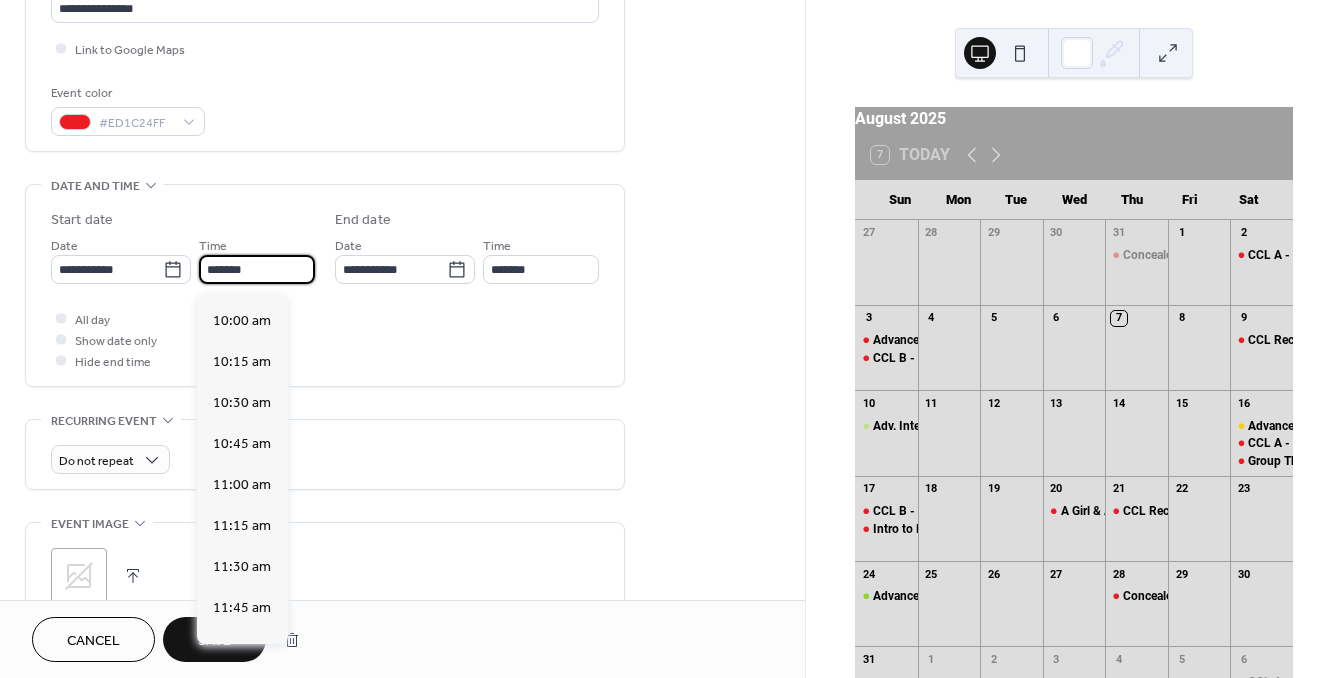scroll, scrollTop: 1444, scrollLeft: 0, axis: vertical 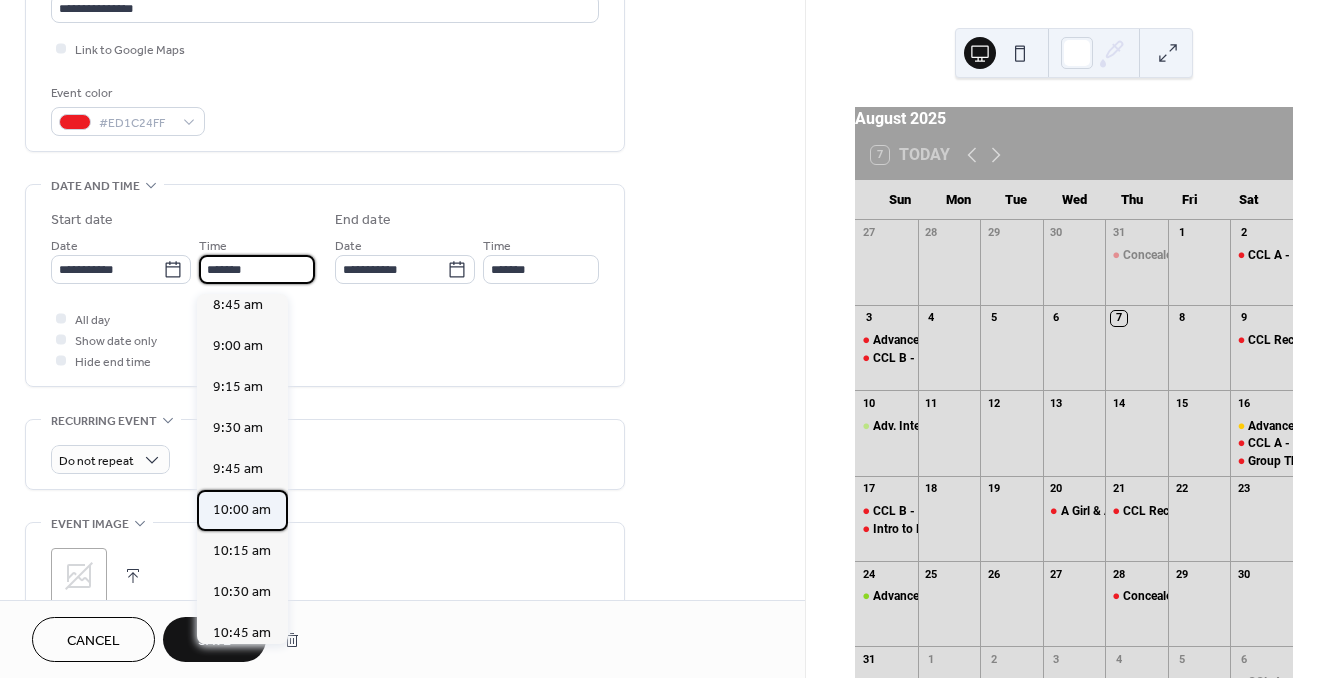 click on "10:00 am" at bounding box center [242, 510] 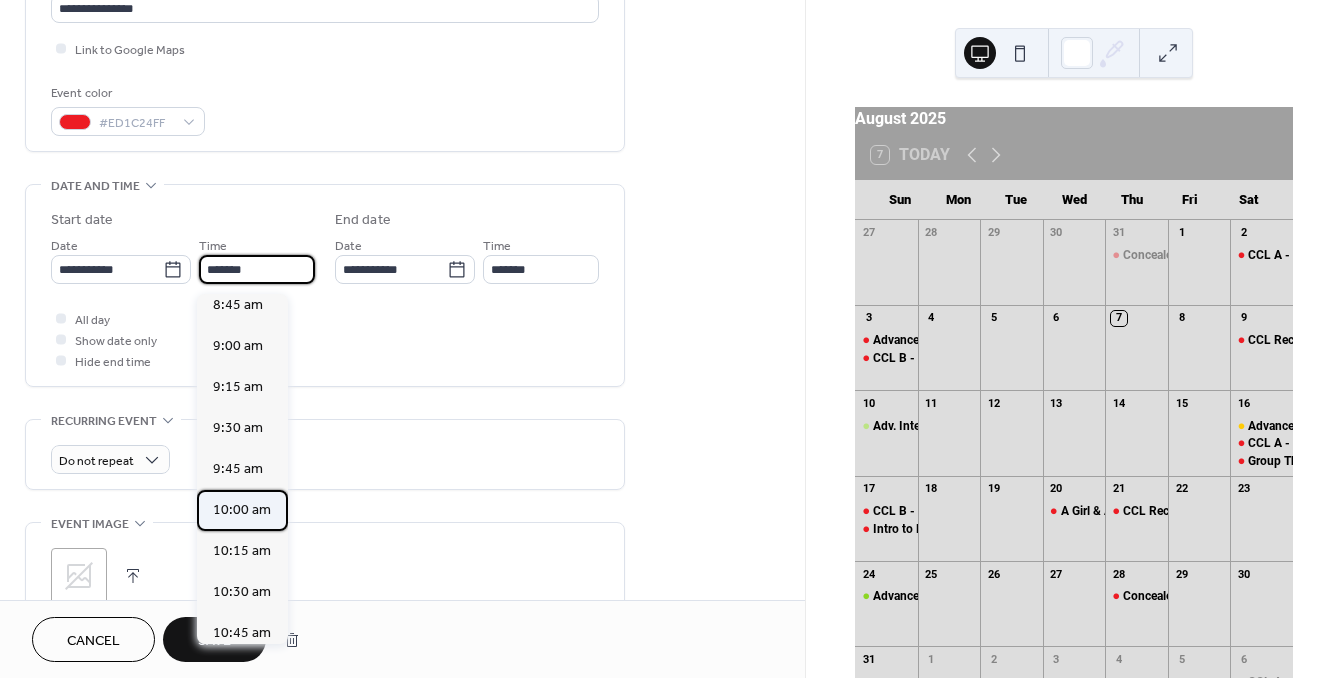type on "********" 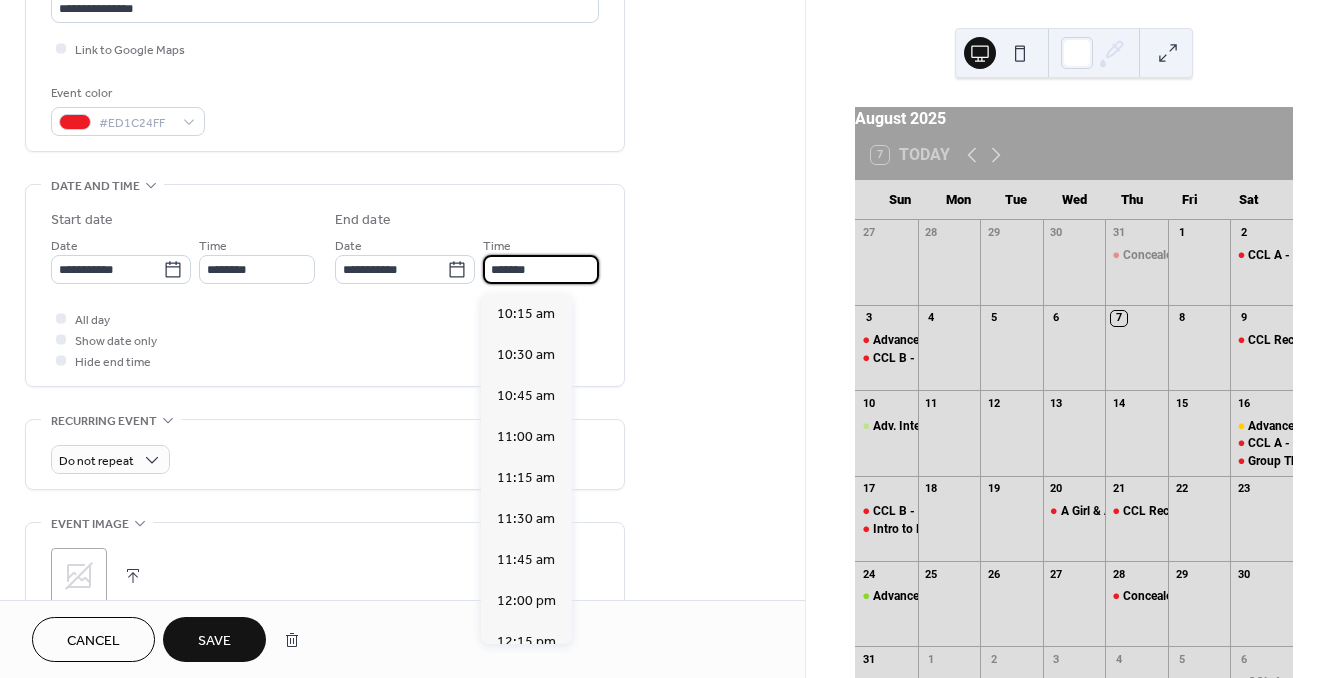 click on "*******" at bounding box center [541, 269] 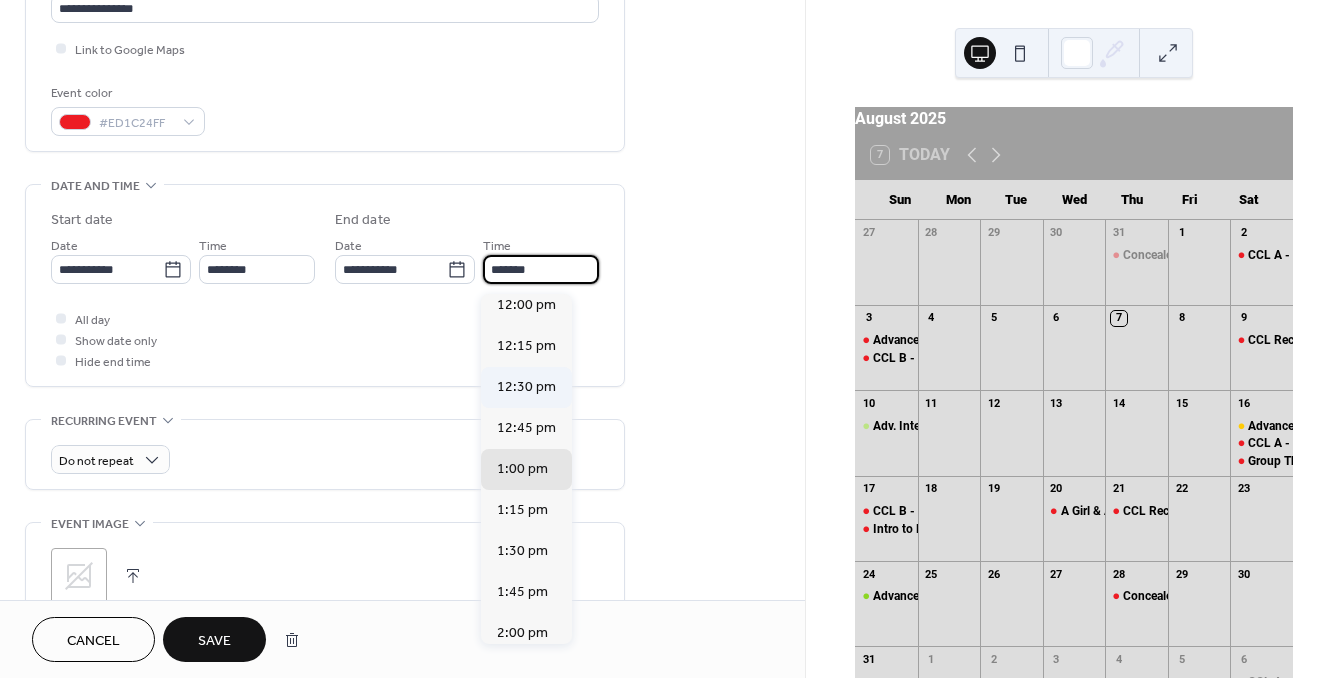 scroll, scrollTop: 271, scrollLeft: 0, axis: vertical 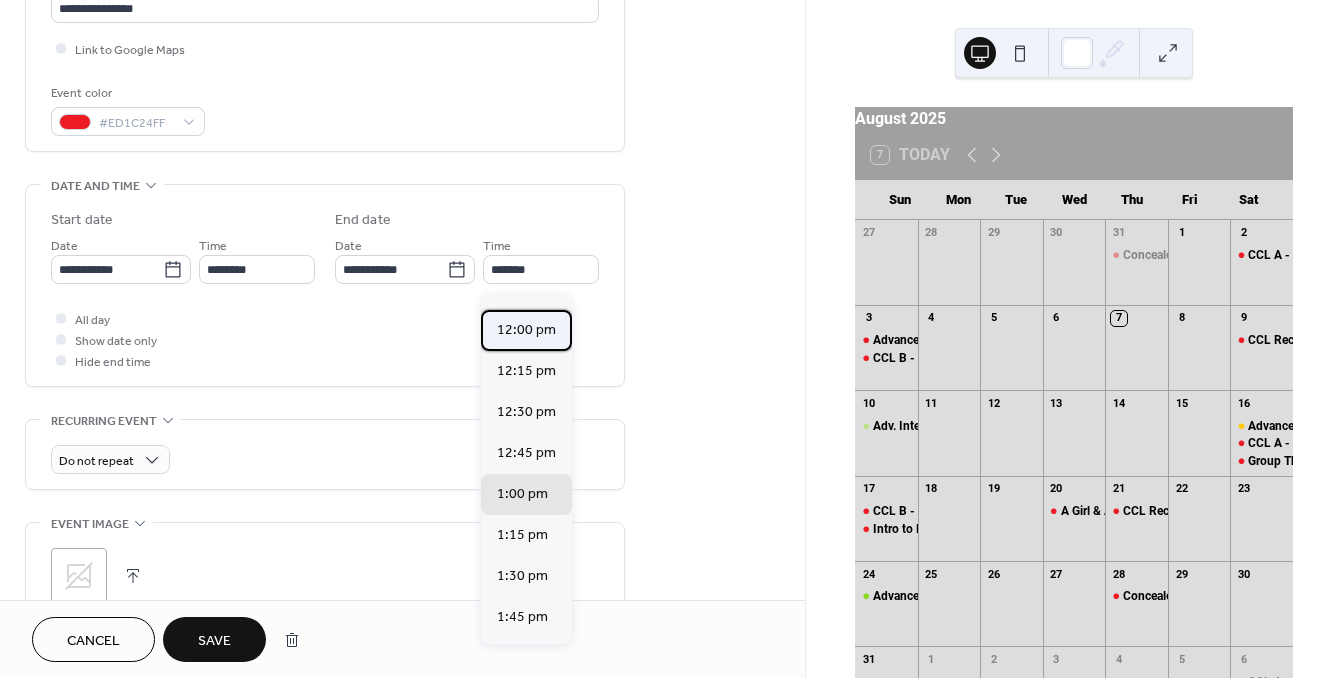 click on "12:00 pm" at bounding box center (526, 330) 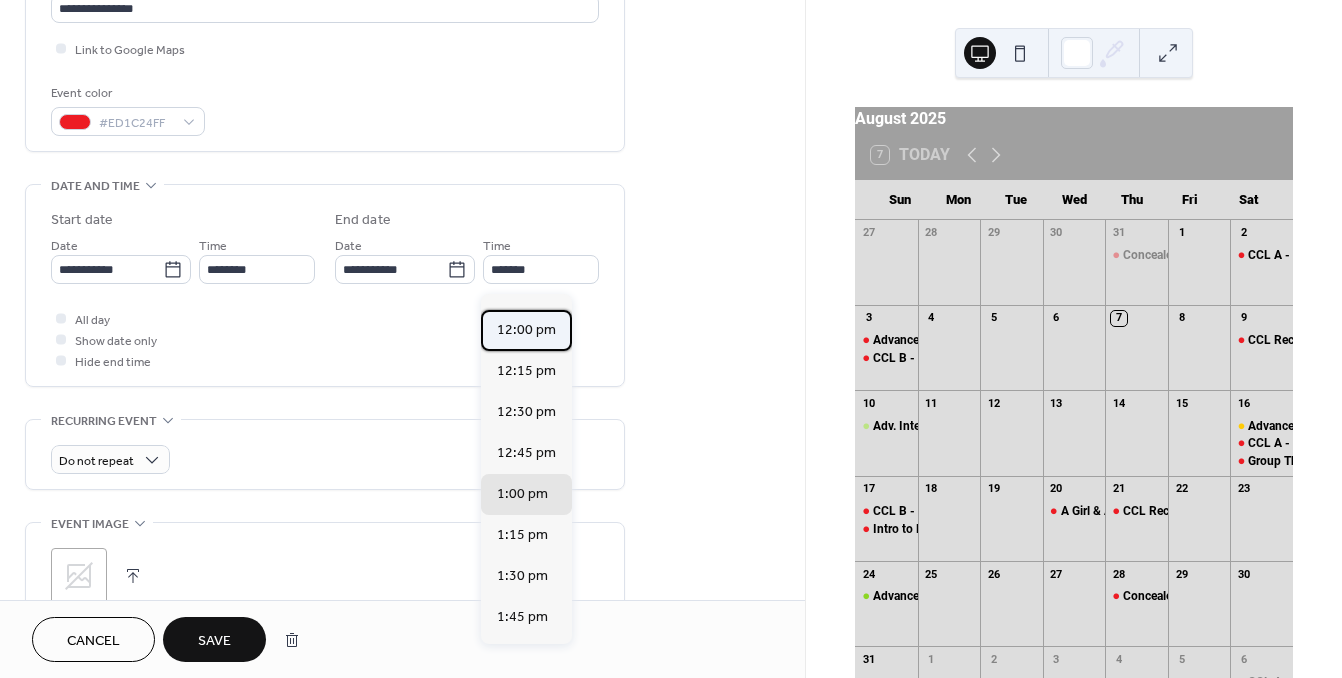 type on "********" 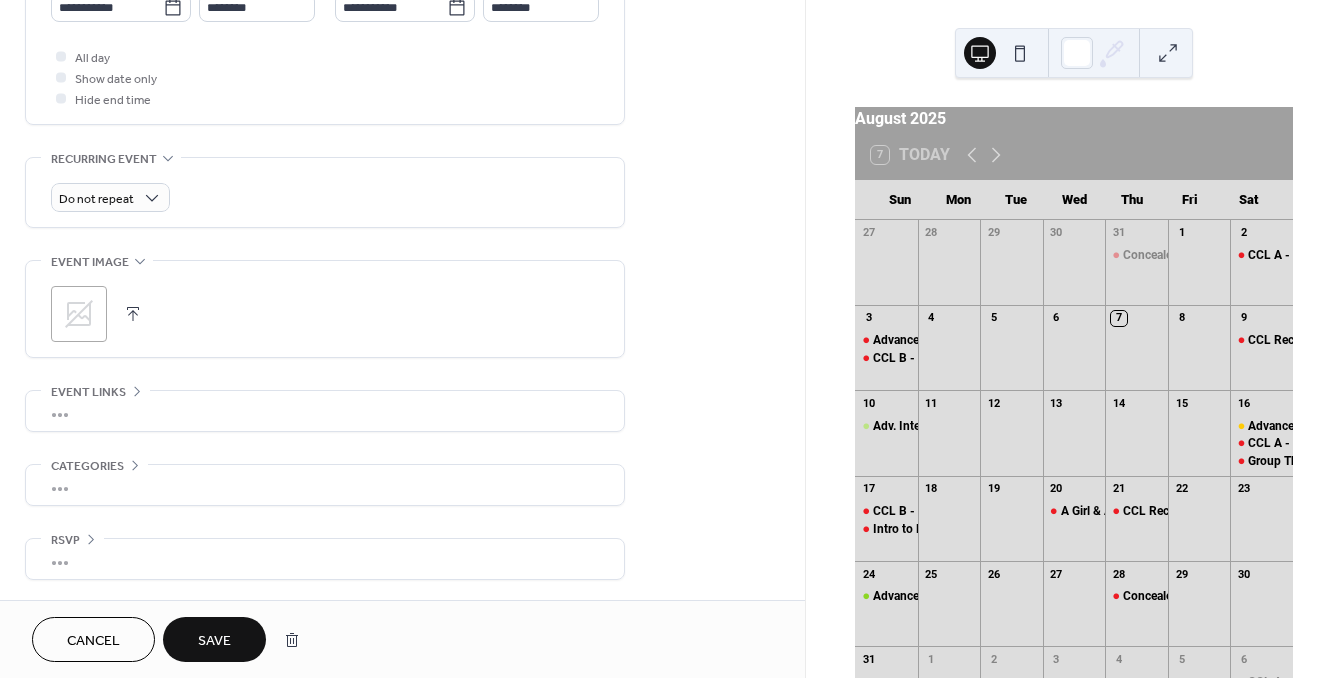 scroll, scrollTop: 735, scrollLeft: 0, axis: vertical 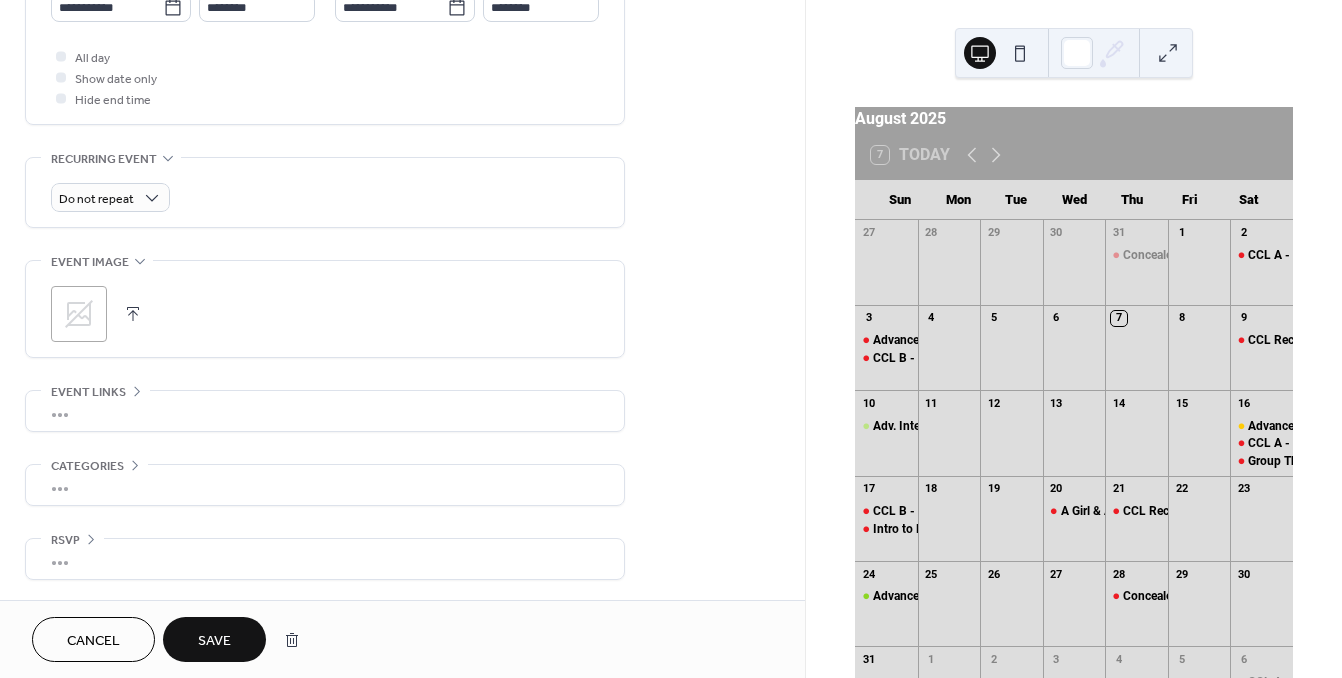 click on "Save" at bounding box center (214, 641) 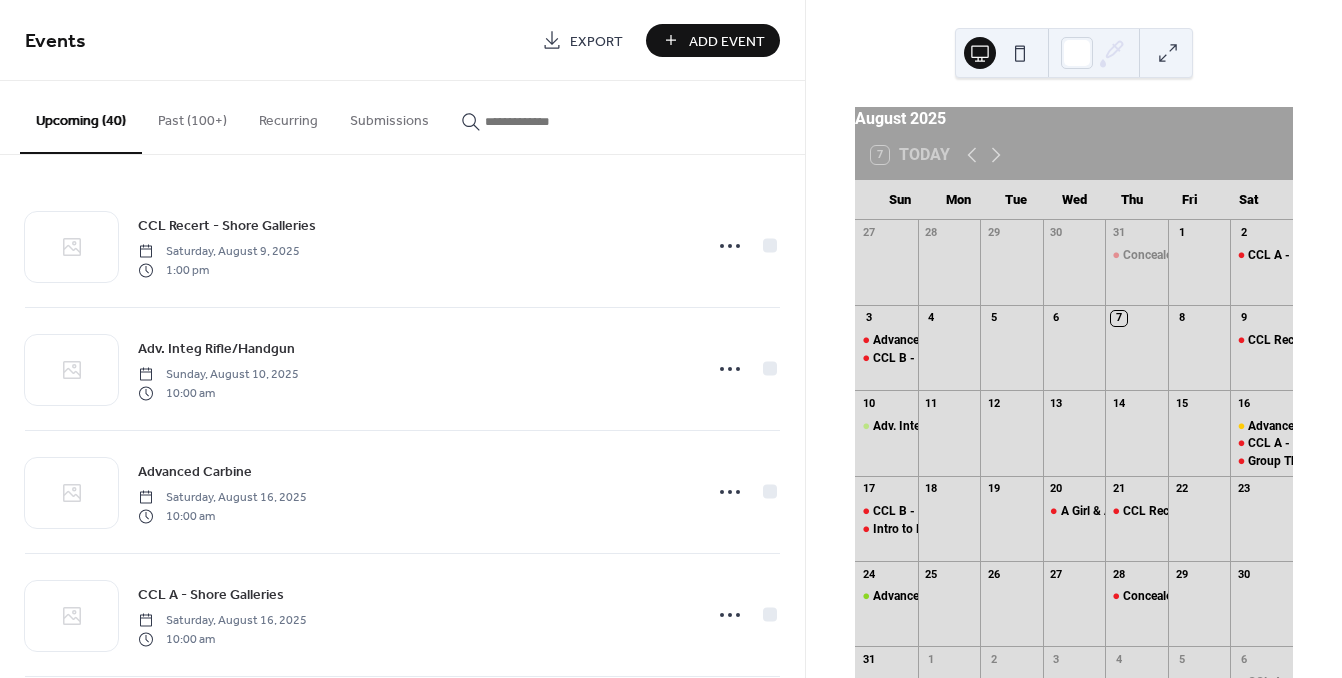 scroll, scrollTop: 0, scrollLeft: 0, axis: both 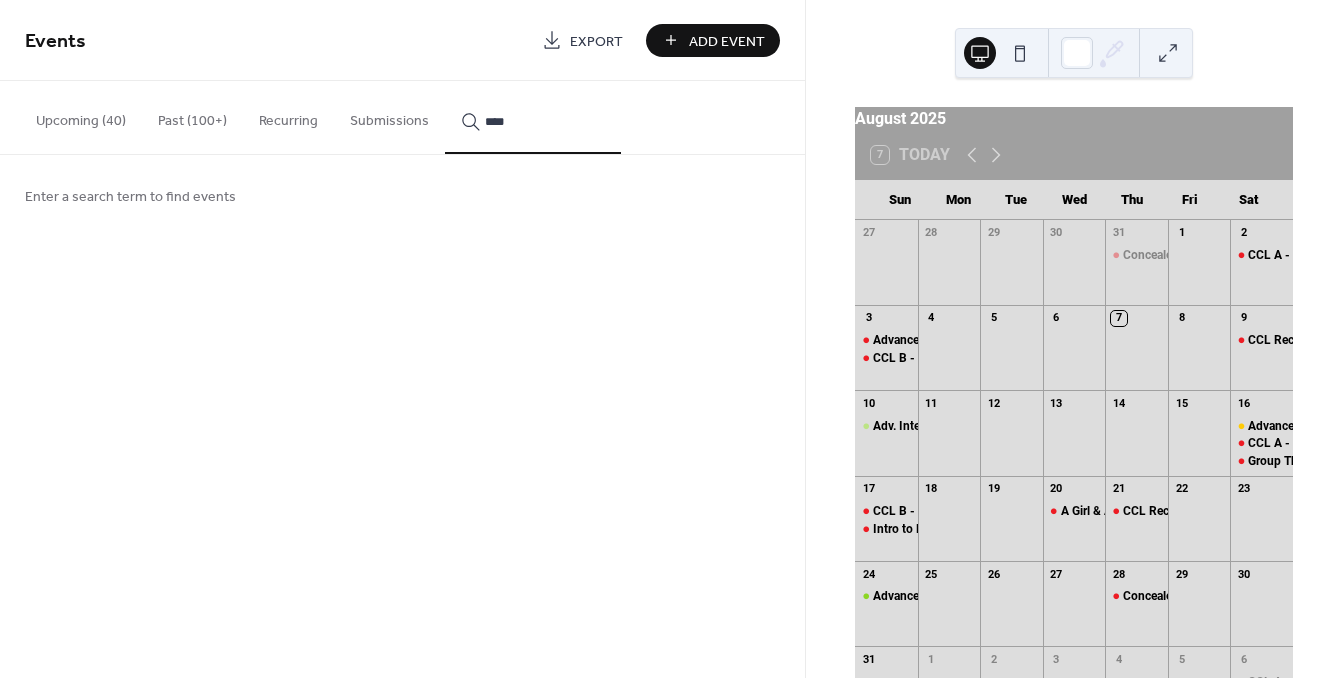 type on "****" 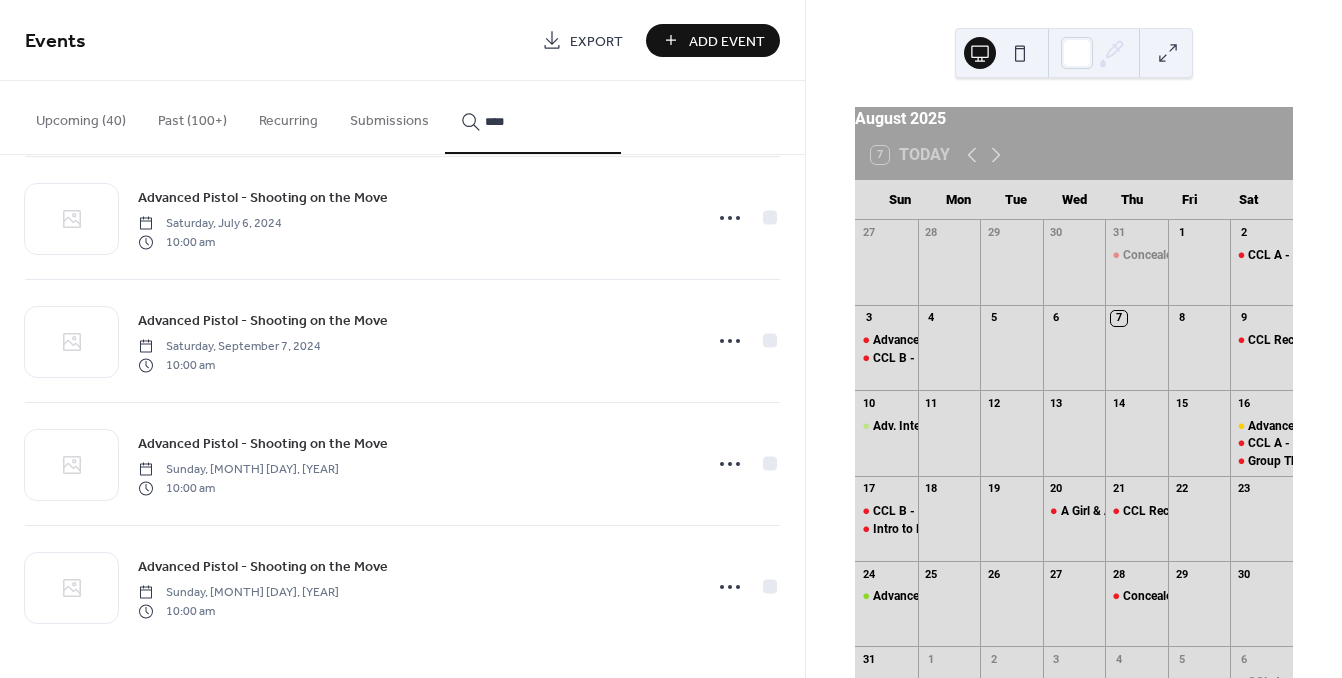 scroll, scrollTop: 1383, scrollLeft: 0, axis: vertical 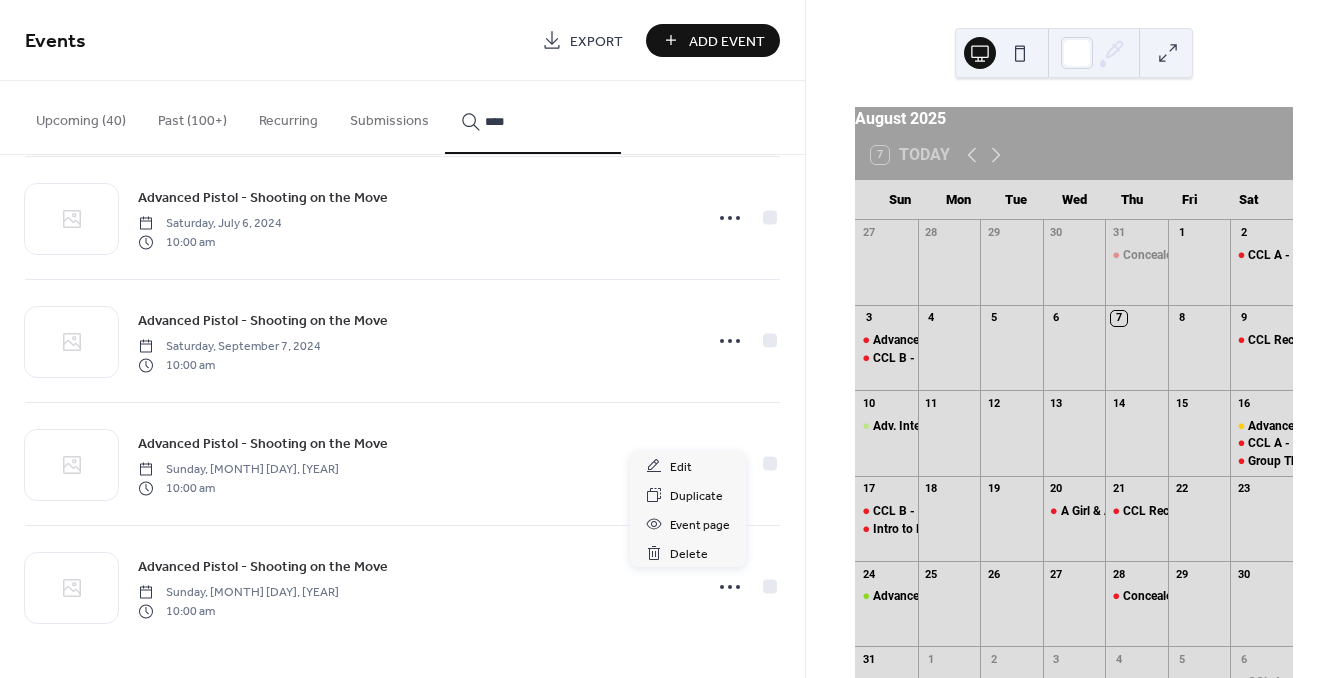 click 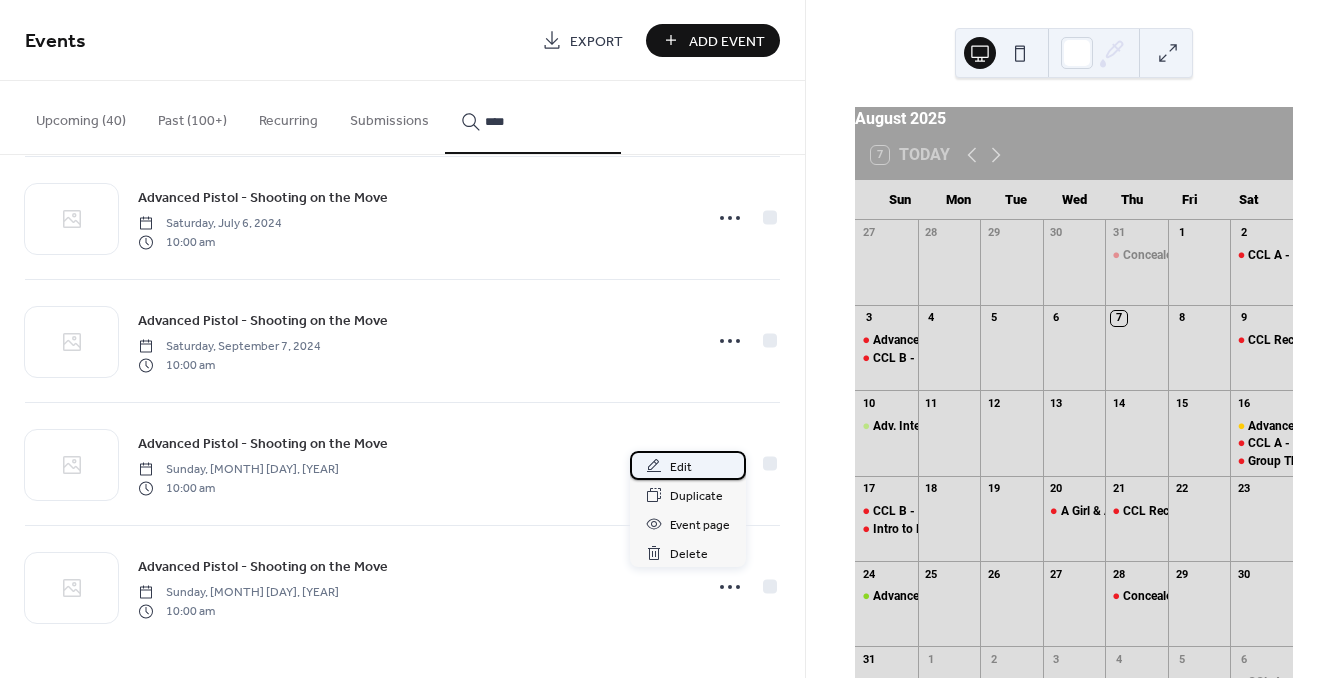 click on "Edit" at bounding box center [688, 465] 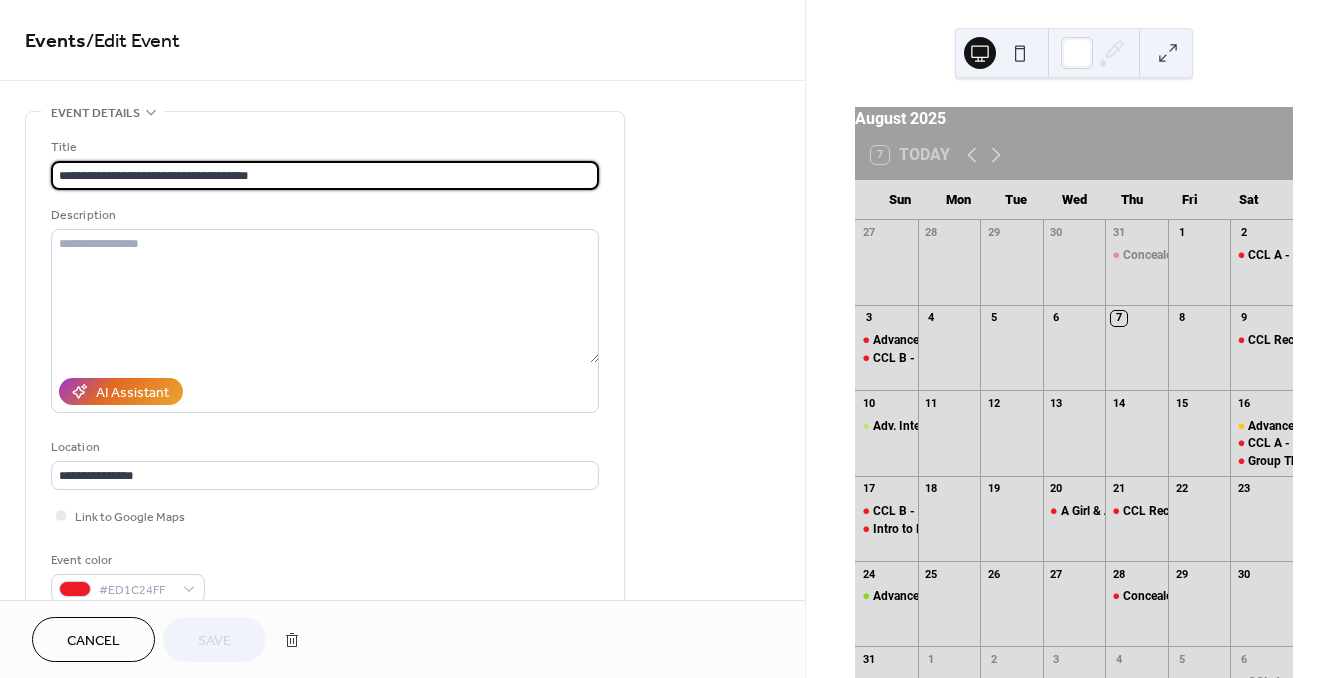 click on "Cancel" at bounding box center (93, 641) 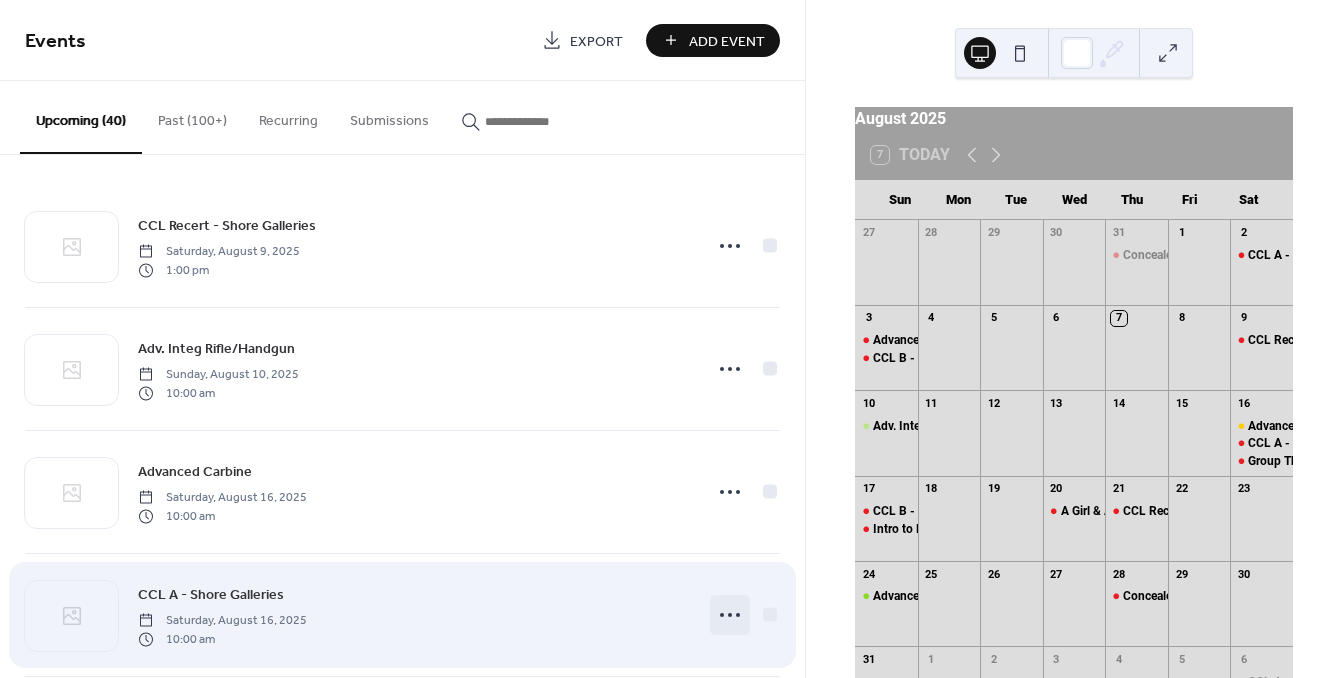 click 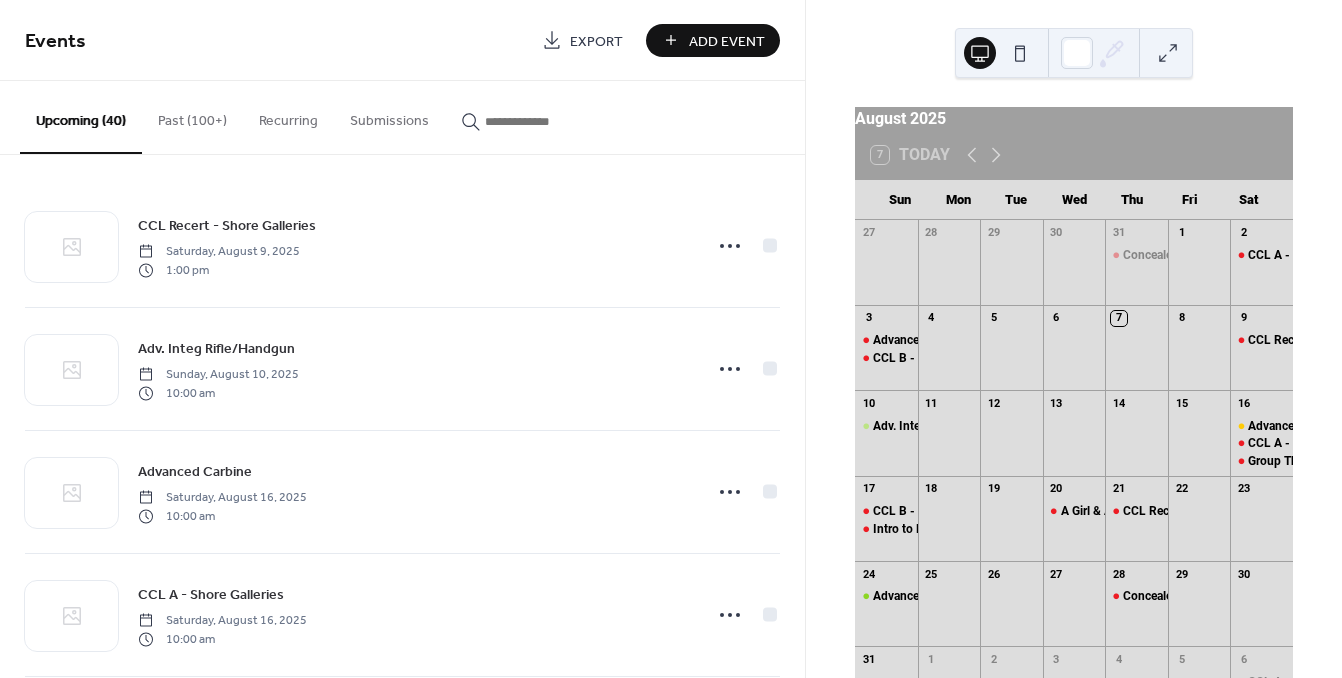 click at bounding box center (545, 121) 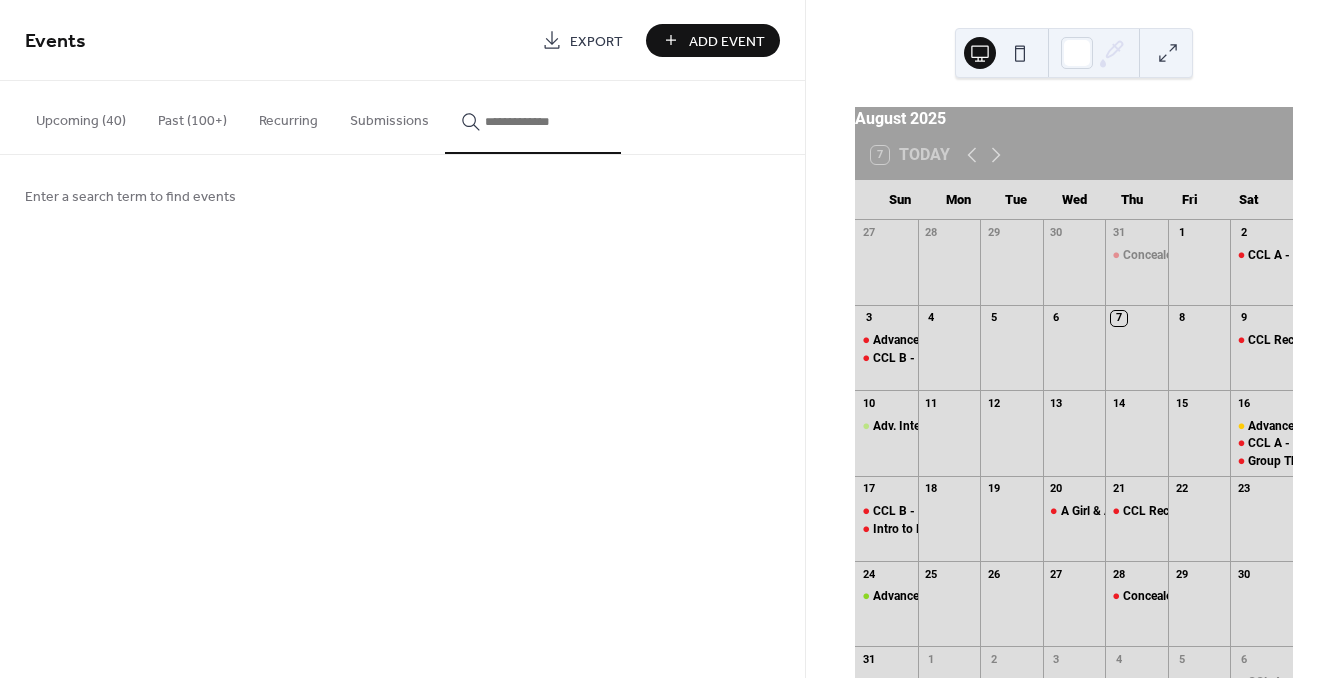type on "*" 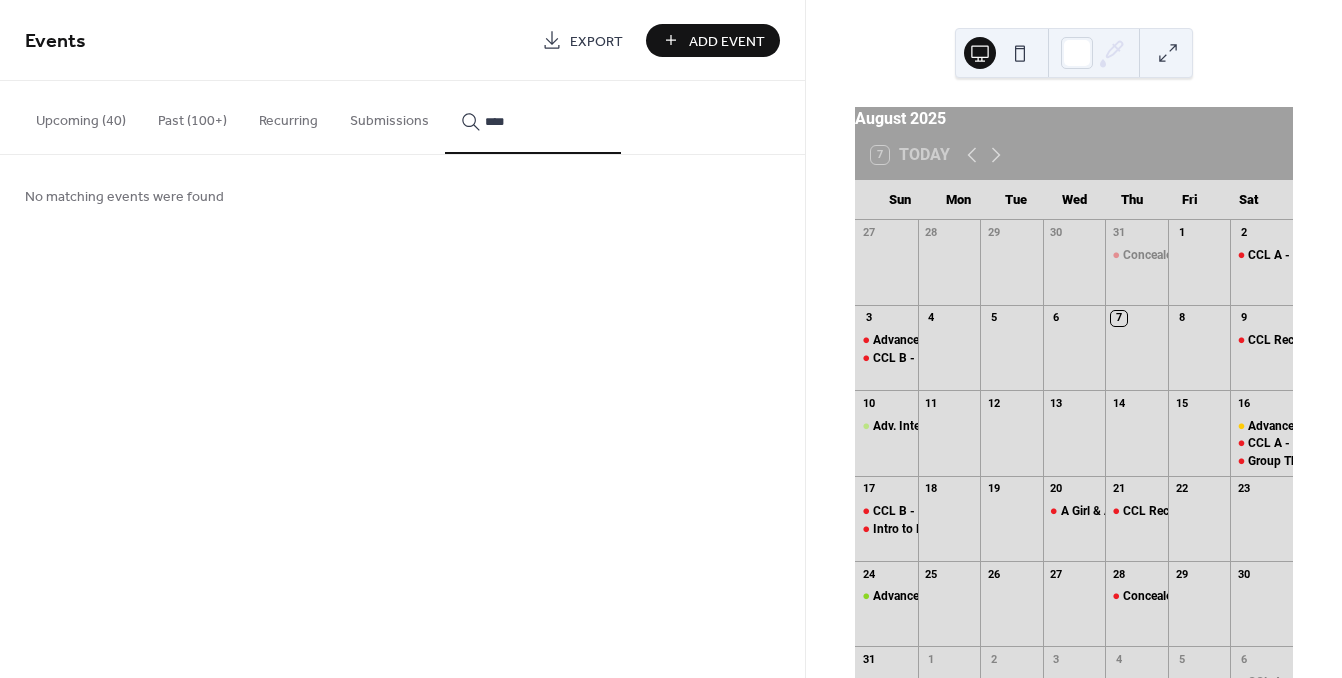 type on "****" 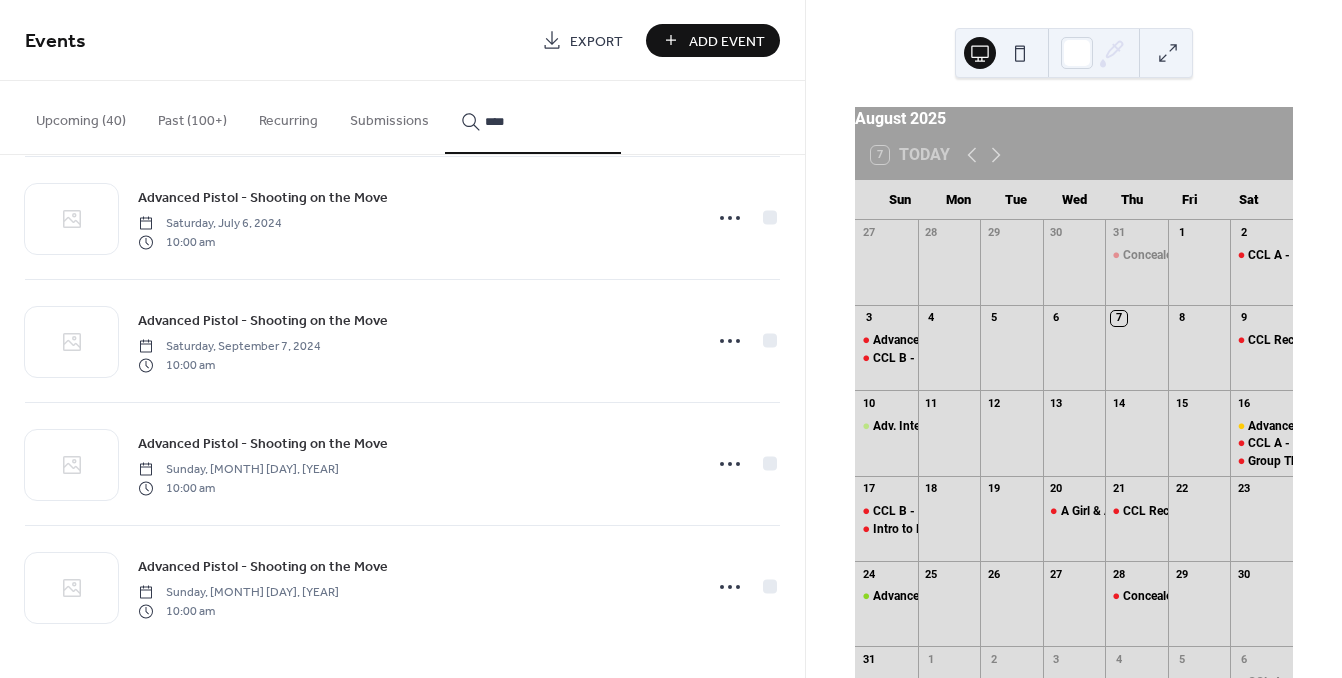 scroll, scrollTop: 1383, scrollLeft: 0, axis: vertical 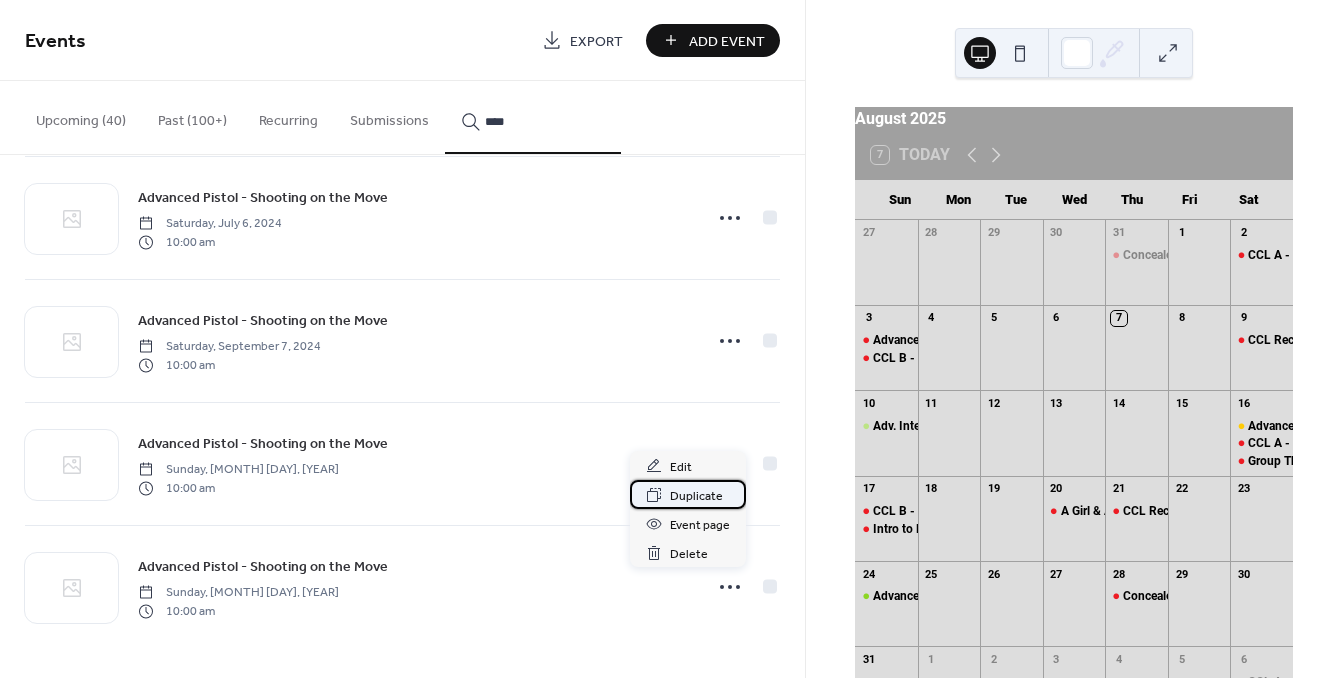 click on "Duplicate" at bounding box center [696, 496] 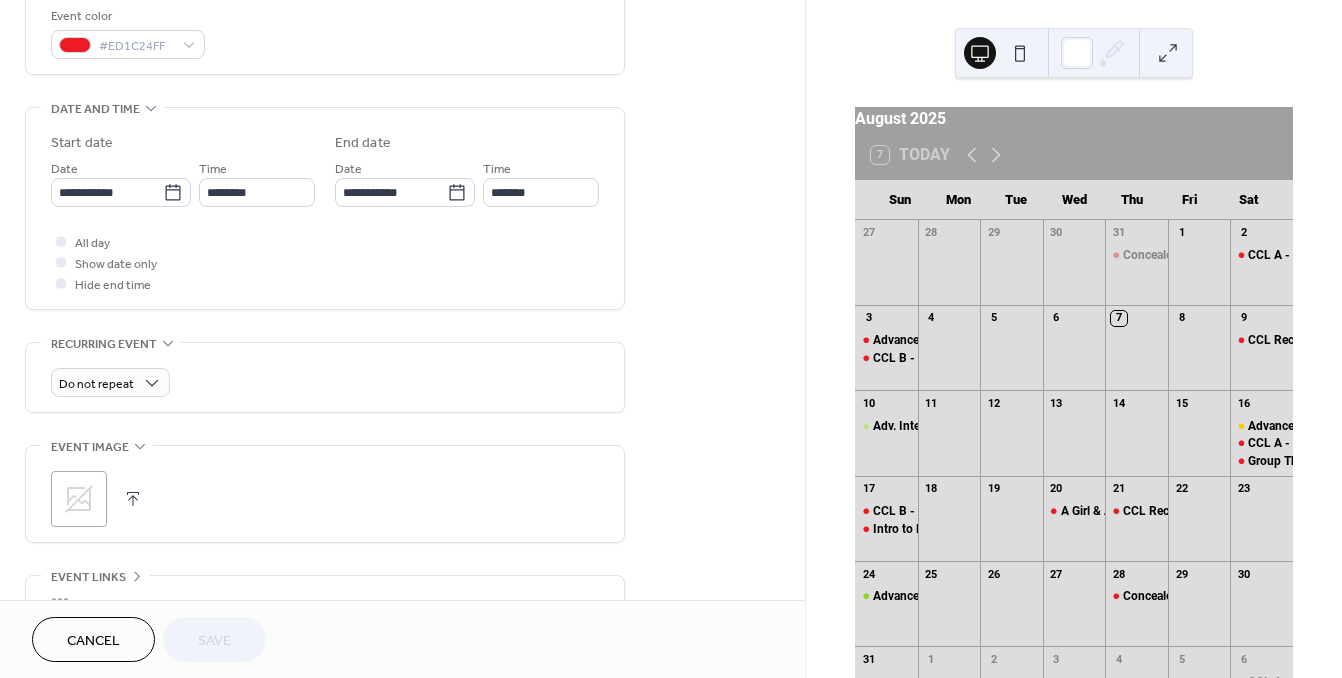 scroll, scrollTop: 534, scrollLeft: 0, axis: vertical 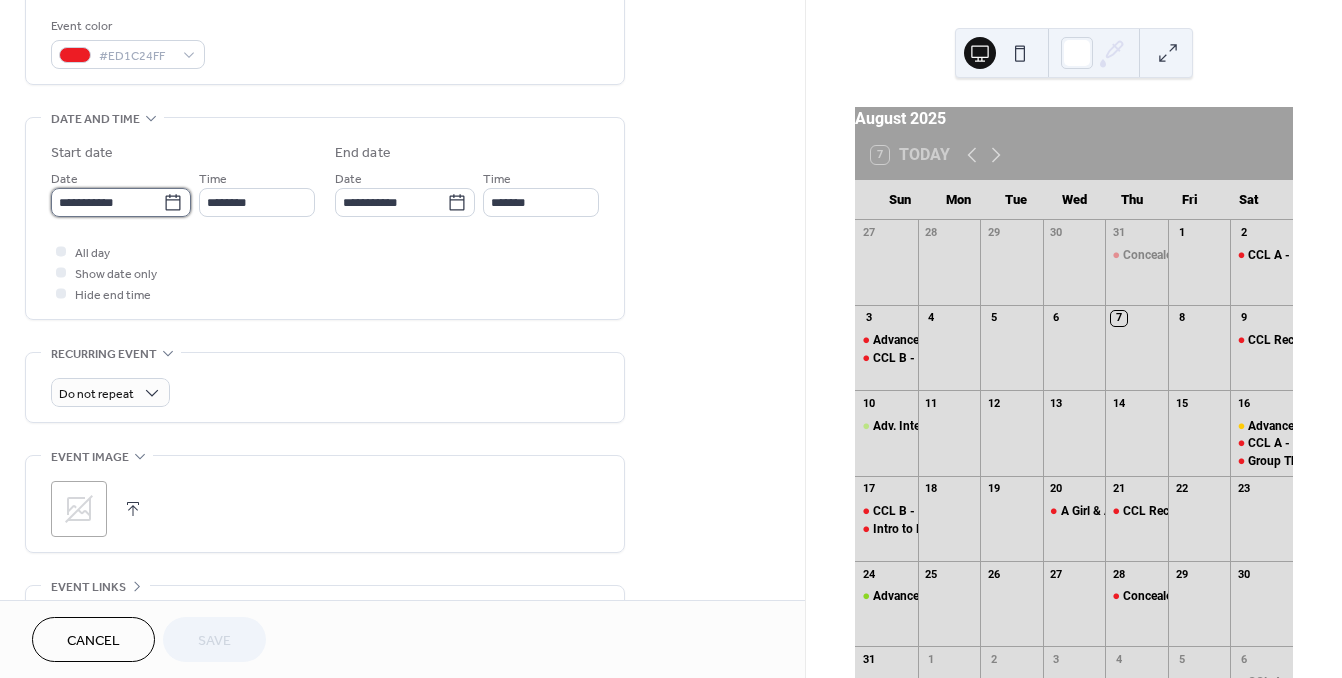 click on "**********" at bounding box center (107, 202) 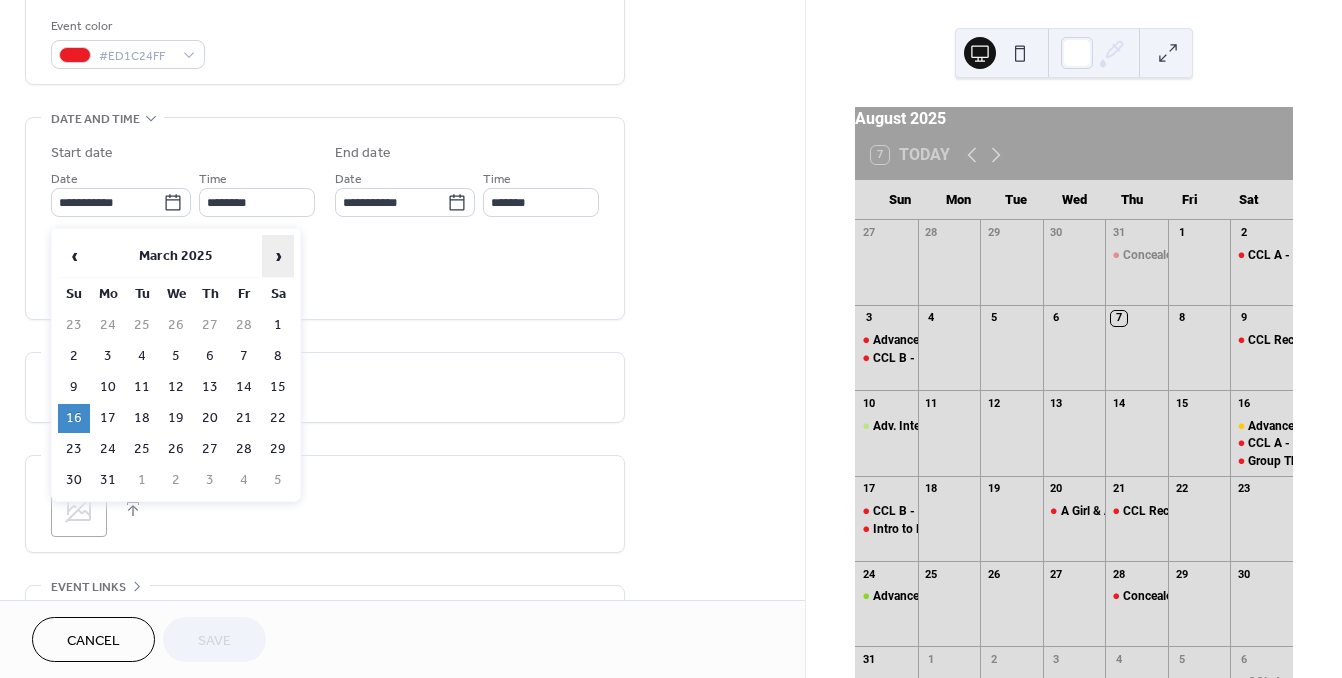 click on "›" at bounding box center [278, 256] 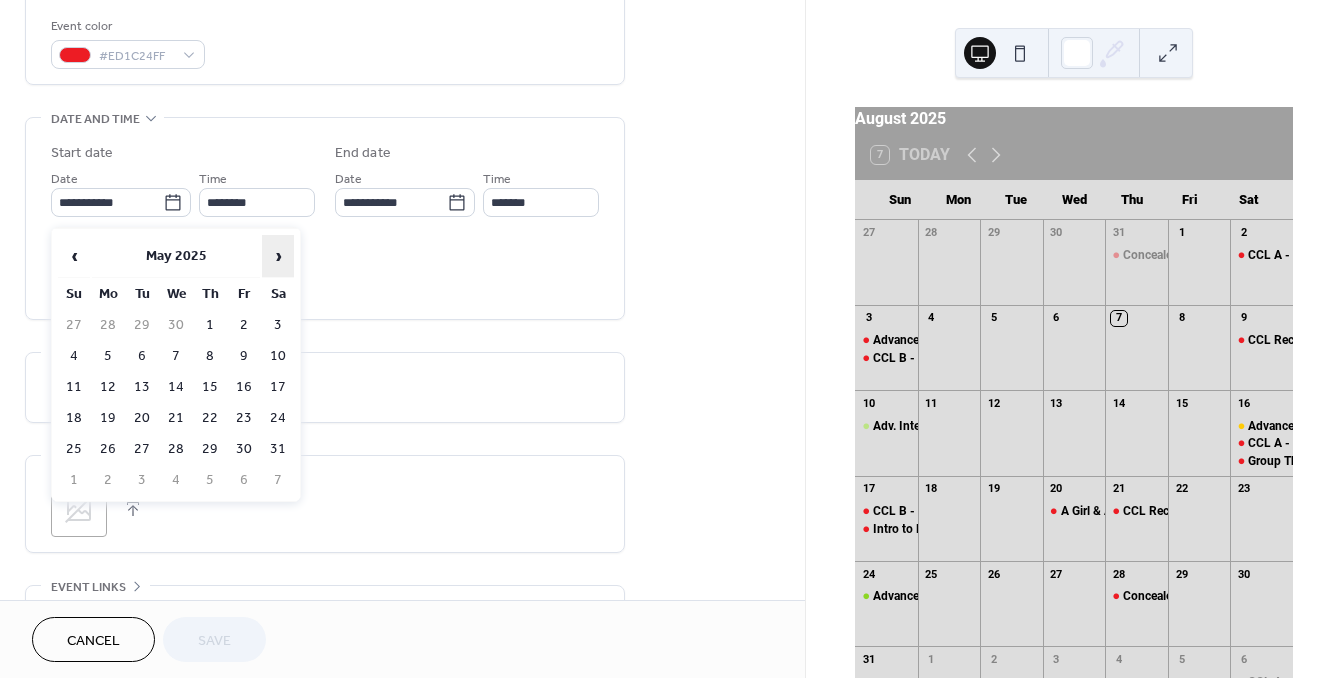 click on "›" at bounding box center [278, 256] 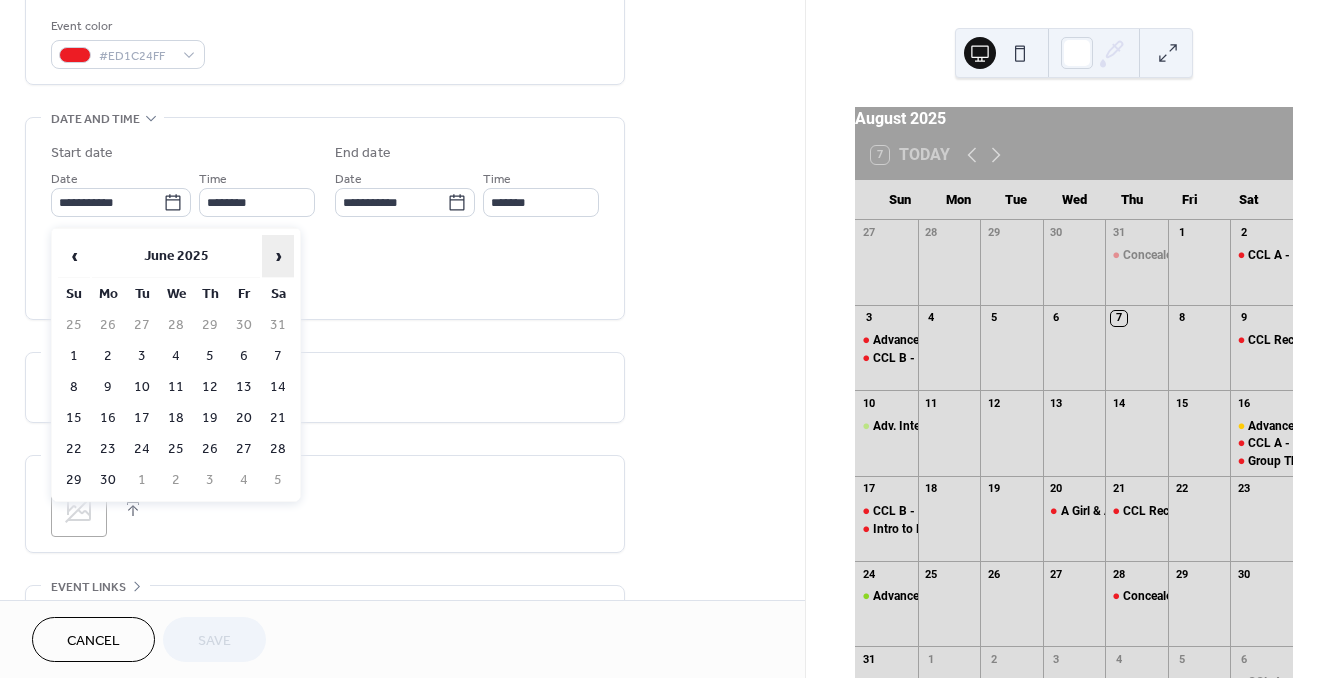 click on "›" at bounding box center (278, 256) 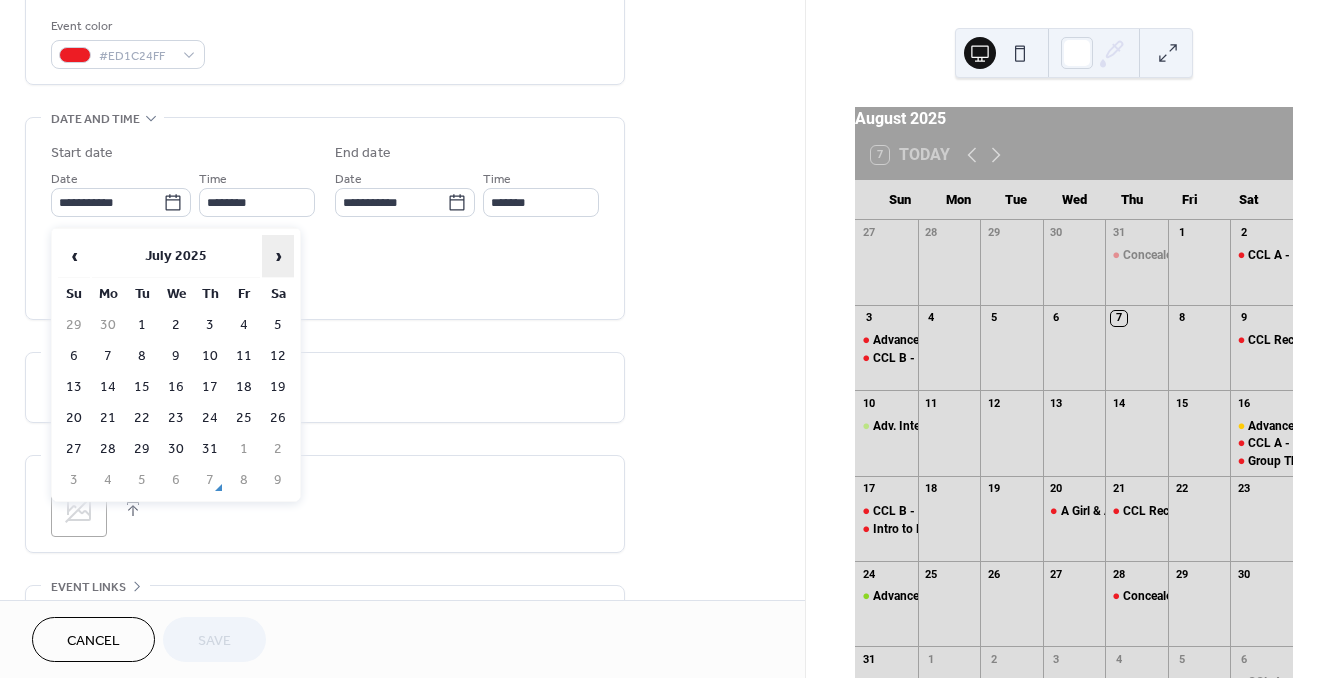 click on "›" at bounding box center [278, 256] 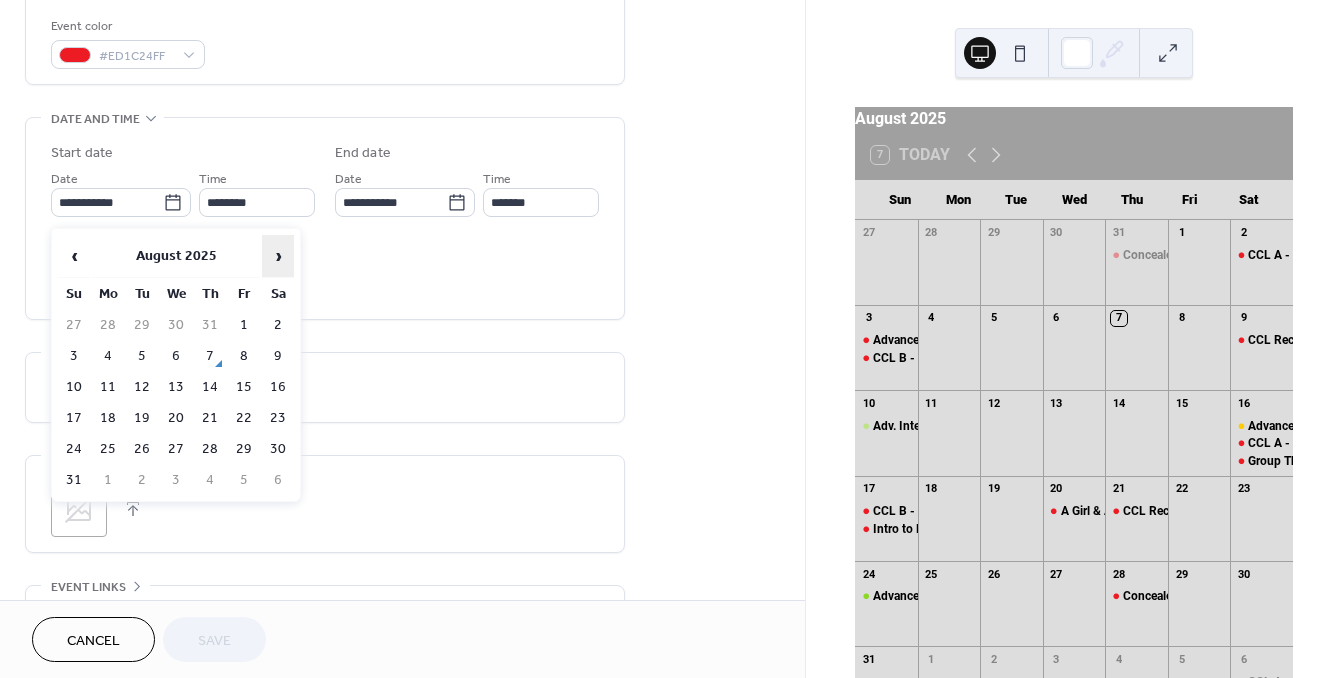 click on "›" at bounding box center [278, 256] 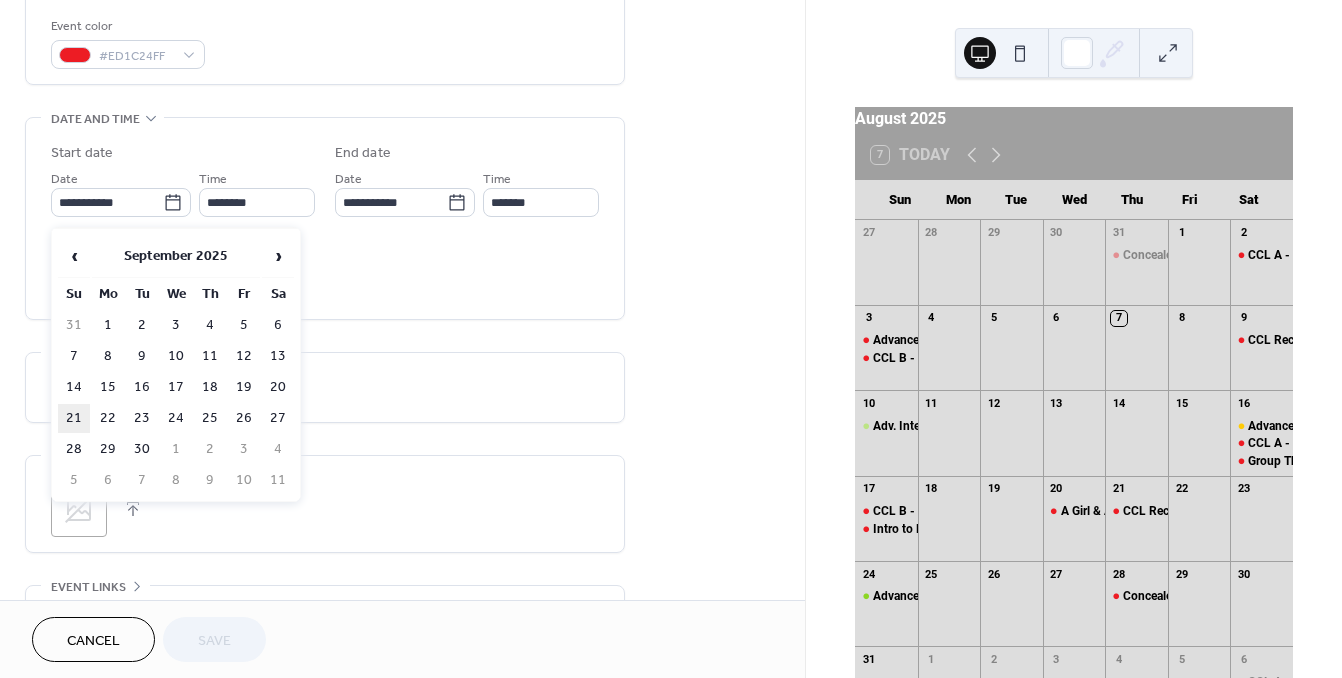 click on "21" at bounding box center (74, 418) 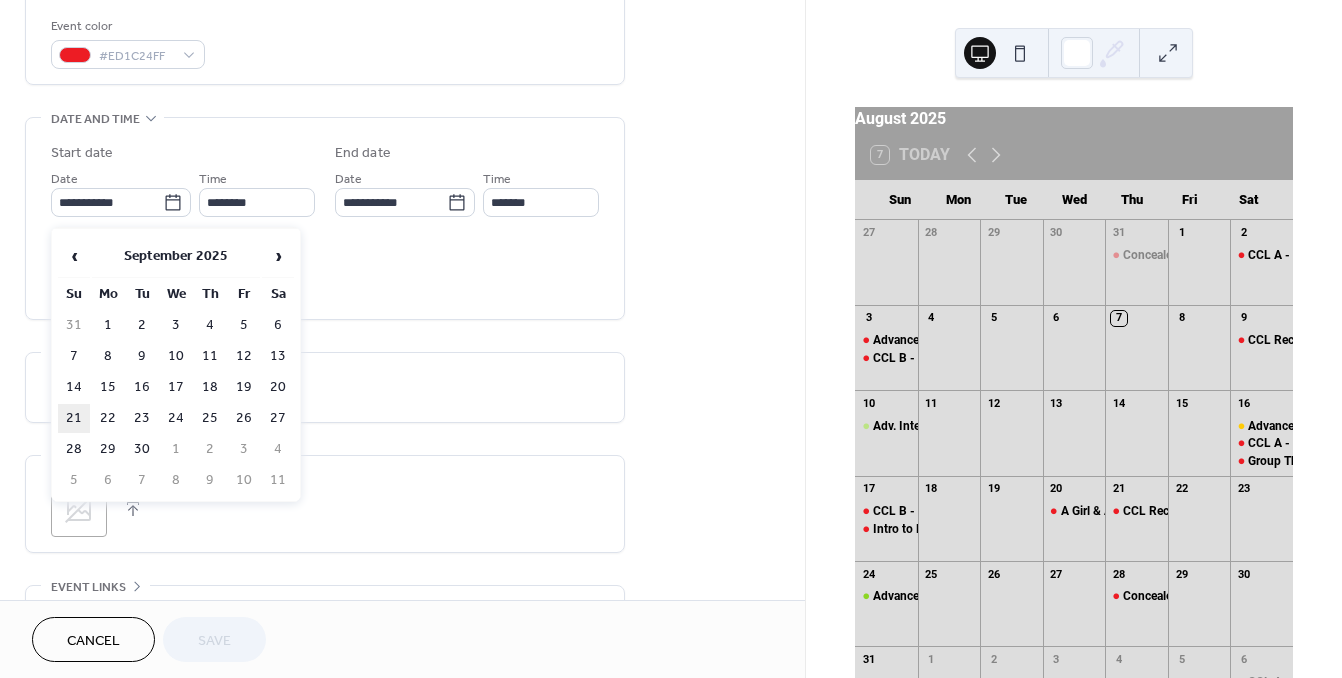 type on "**********" 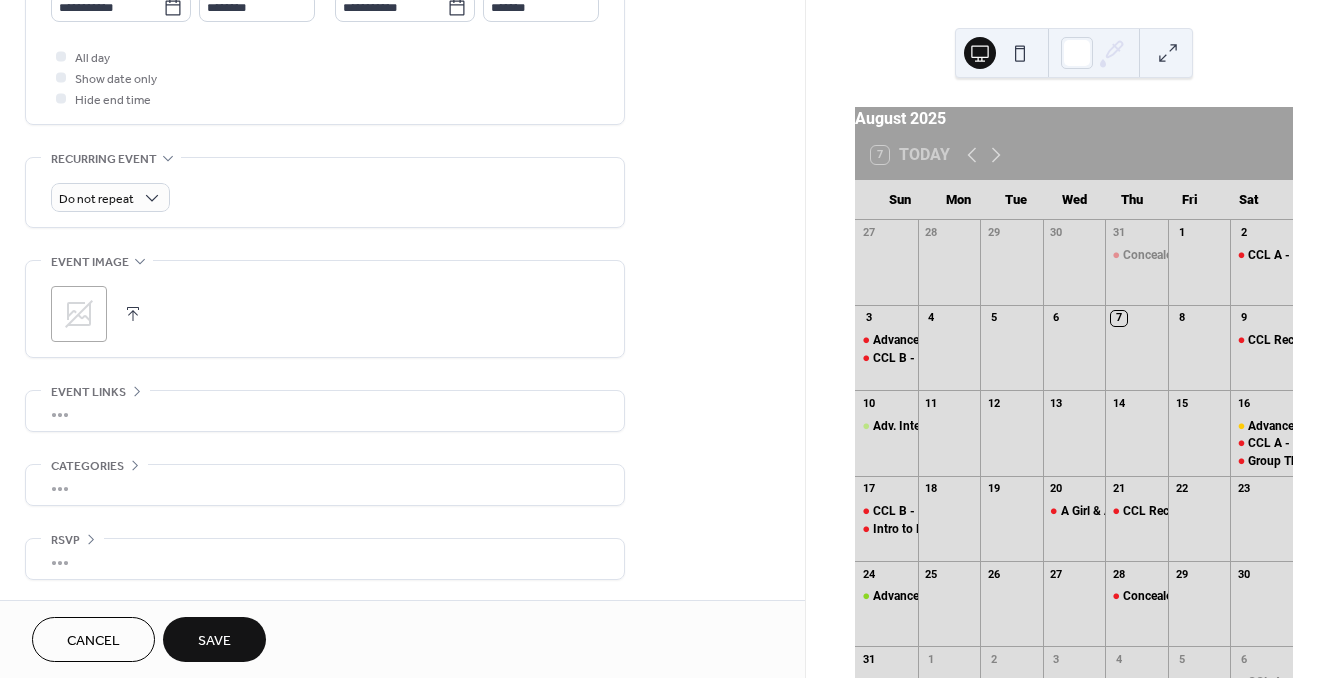 scroll, scrollTop: 735, scrollLeft: 0, axis: vertical 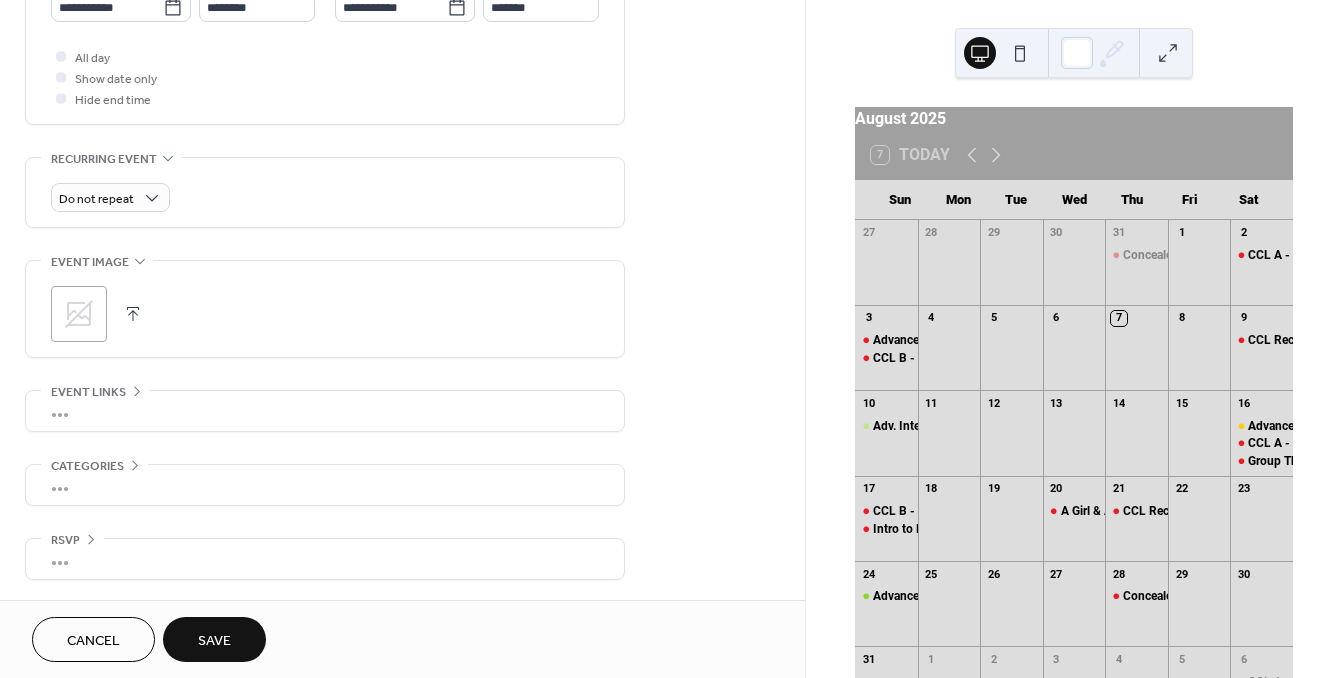 click on "Save" at bounding box center (214, 639) 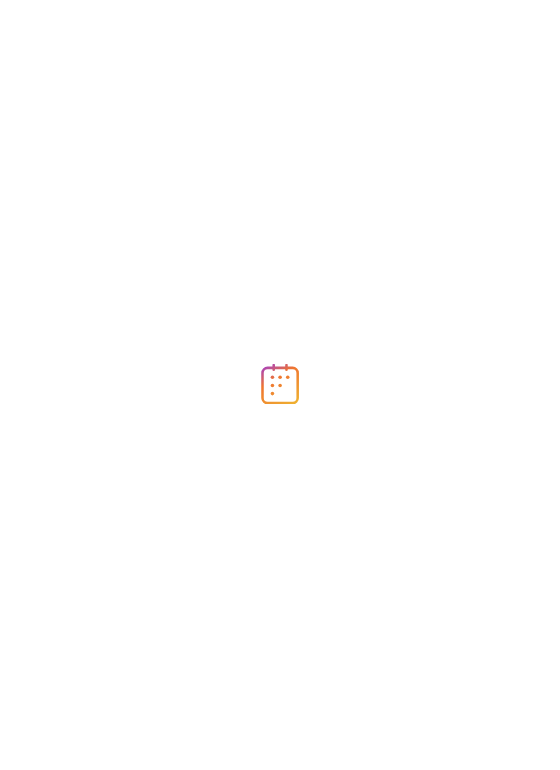 scroll, scrollTop: 0, scrollLeft: 0, axis: both 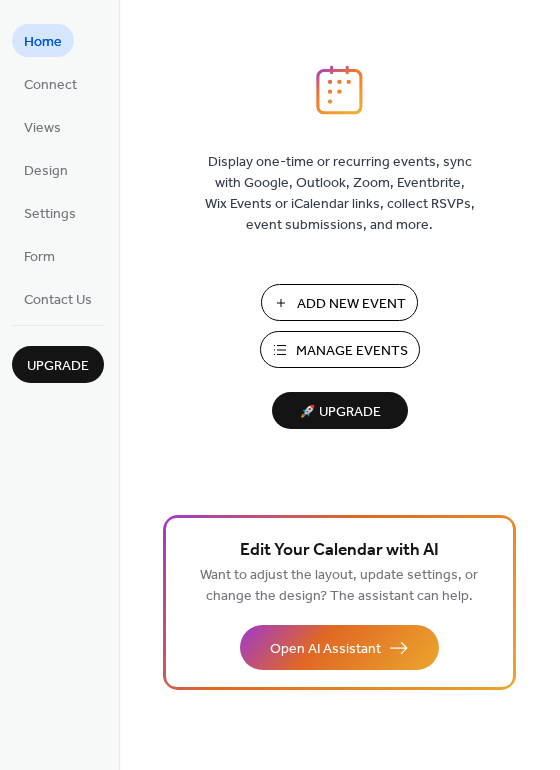 click on "Manage Events" at bounding box center (352, 351) 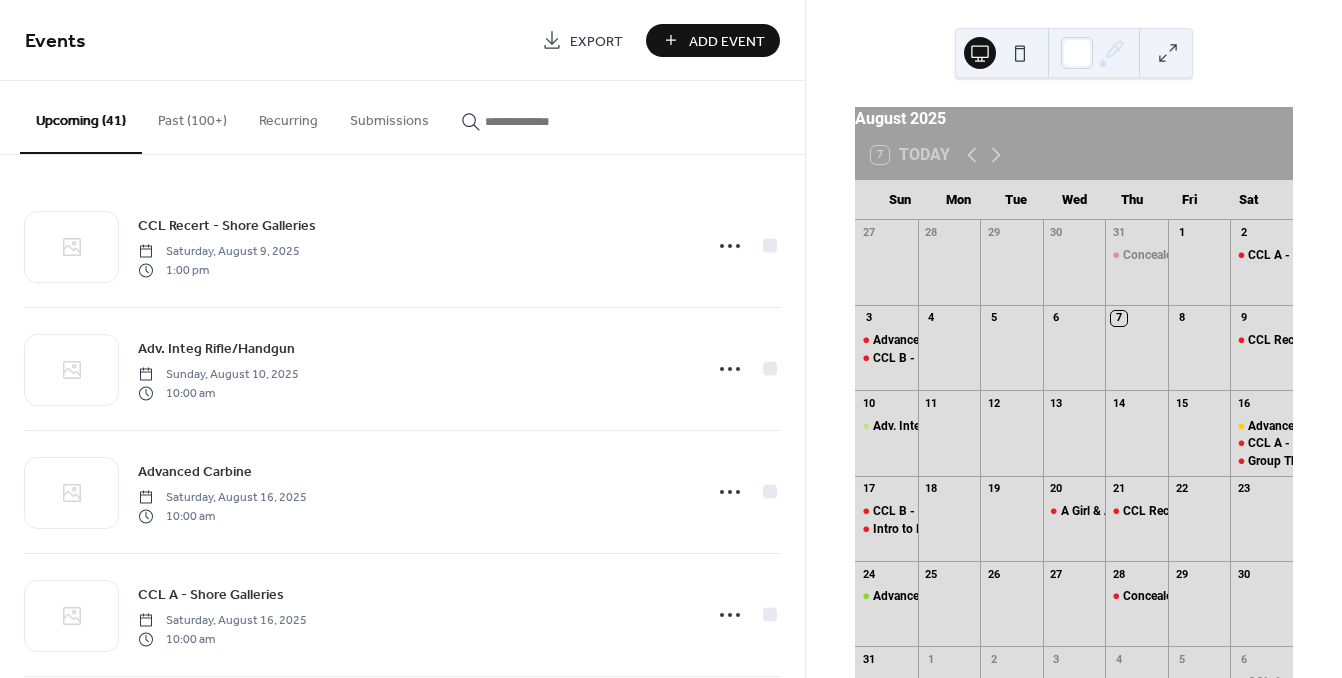 scroll, scrollTop: 0, scrollLeft: 0, axis: both 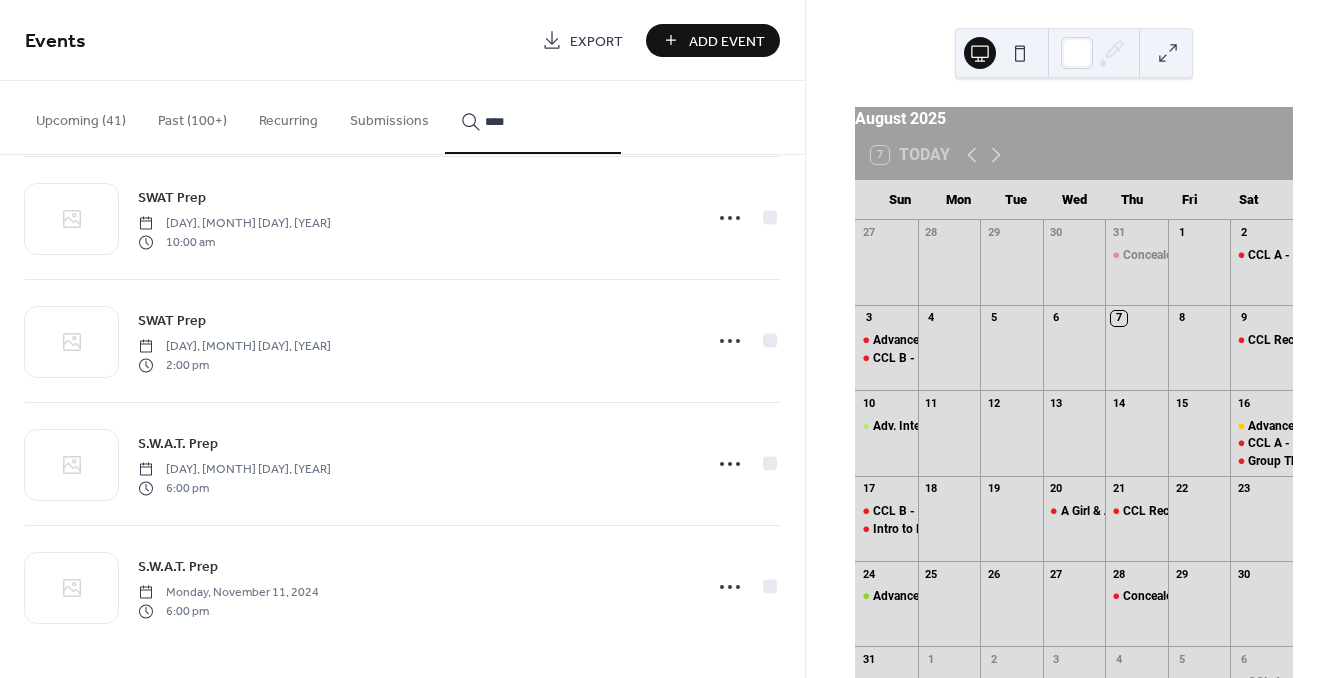 type on "****" 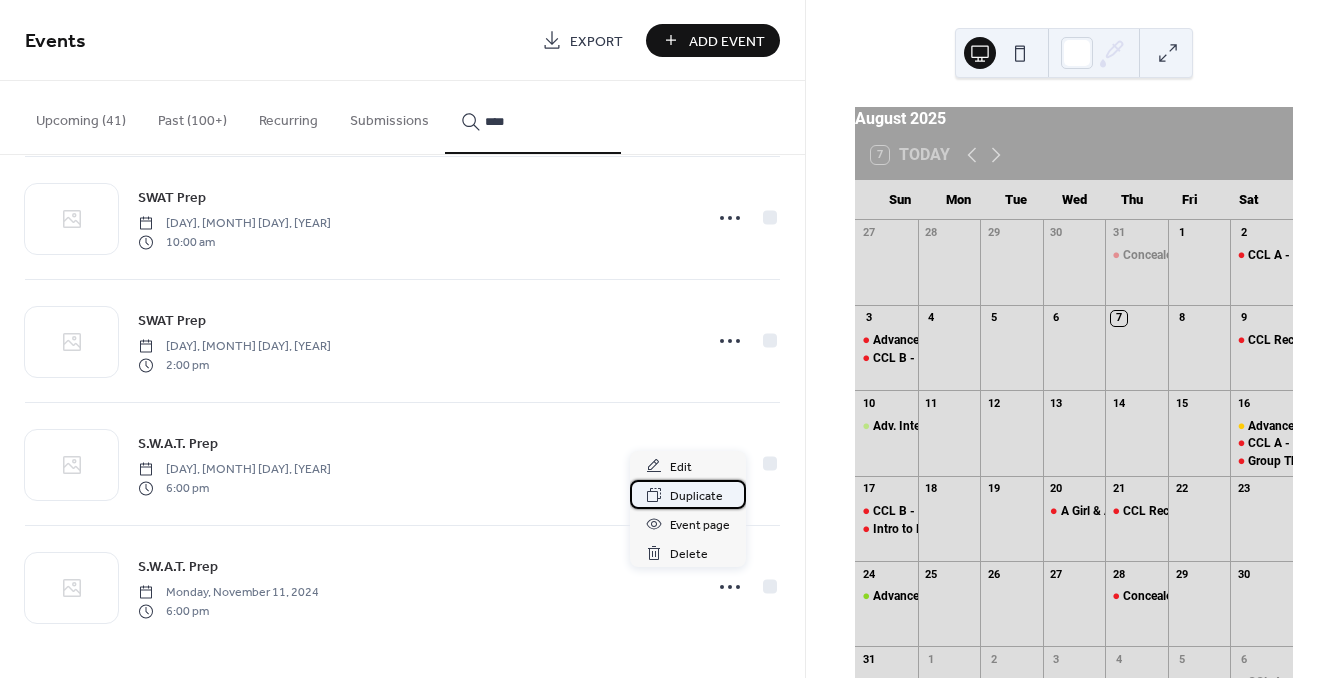 click on "Duplicate" at bounding box center [696, 496] 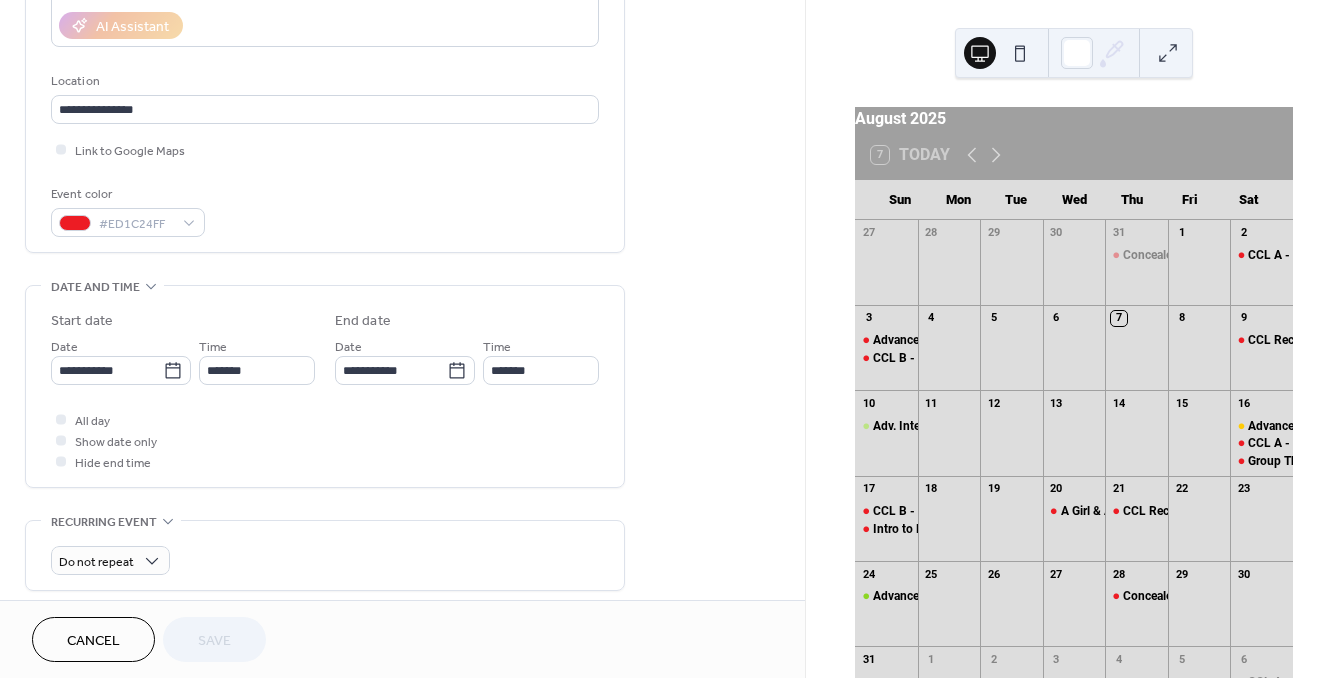 scroll, scrollTop: 371, scrollLeft: 0, axis: vertical 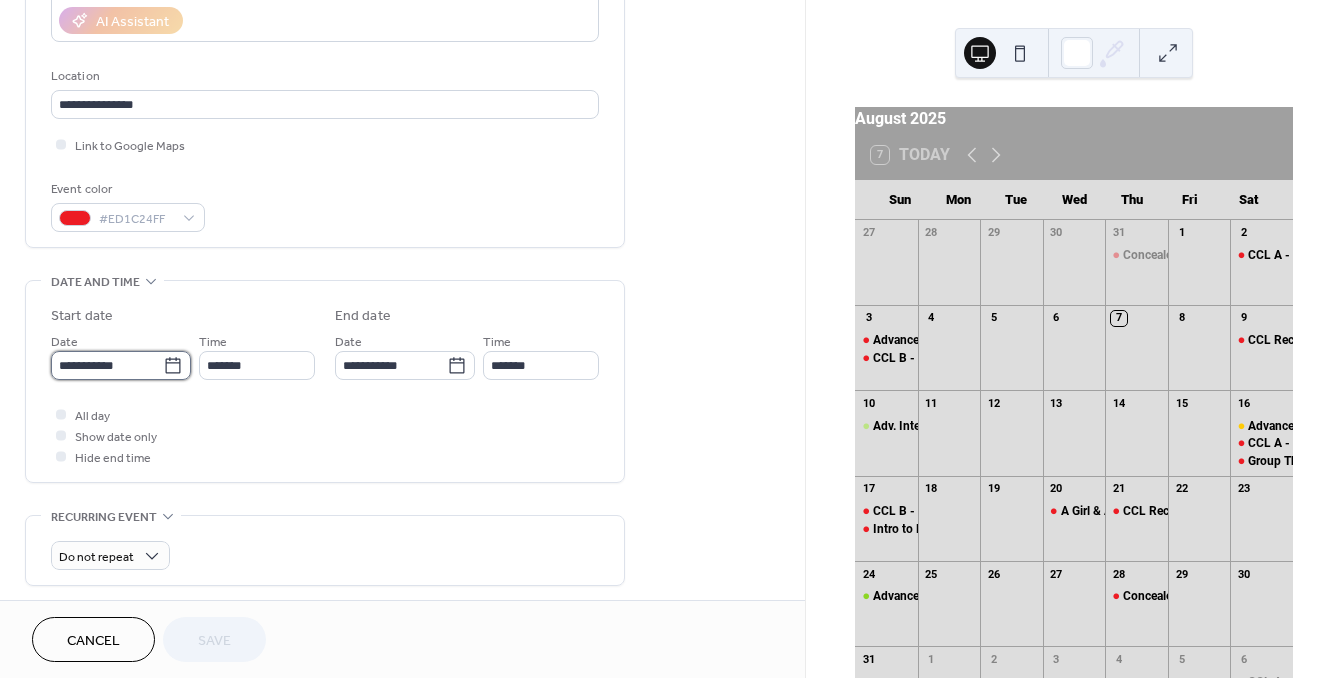 click on "**********" at bounding box center [107, 365] 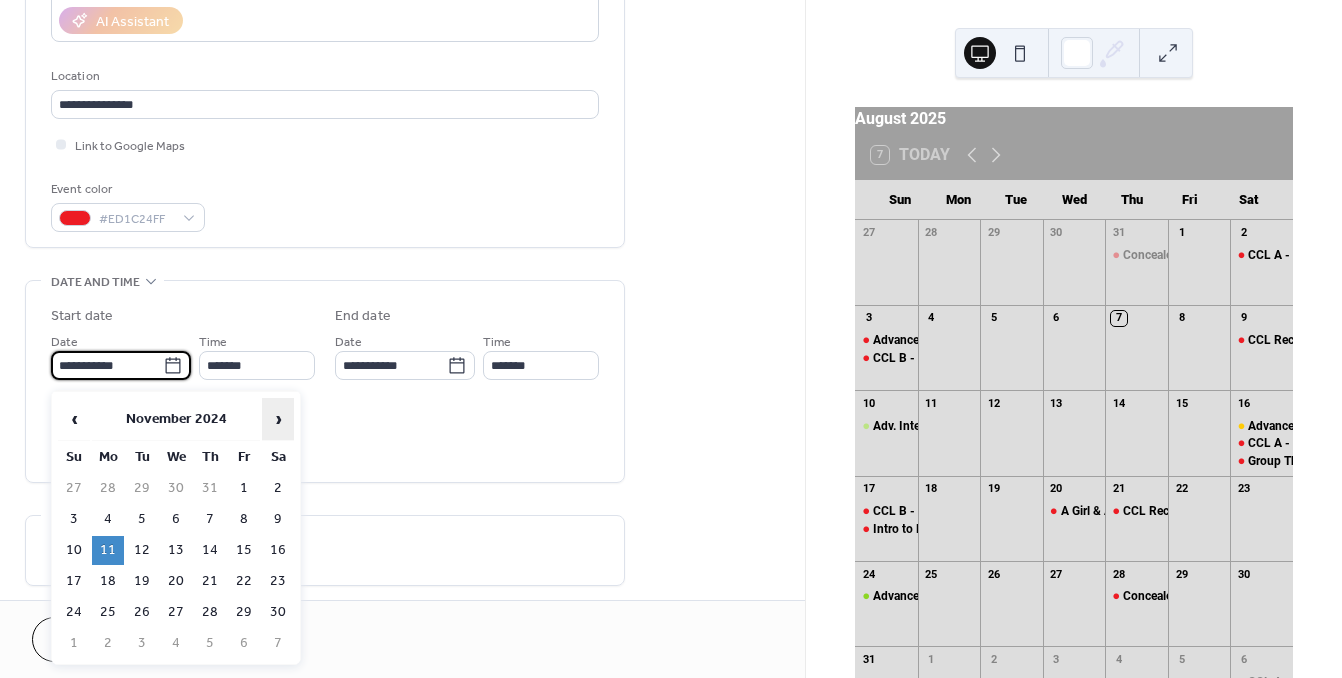 click on "›" at bounding box center [278, 419] 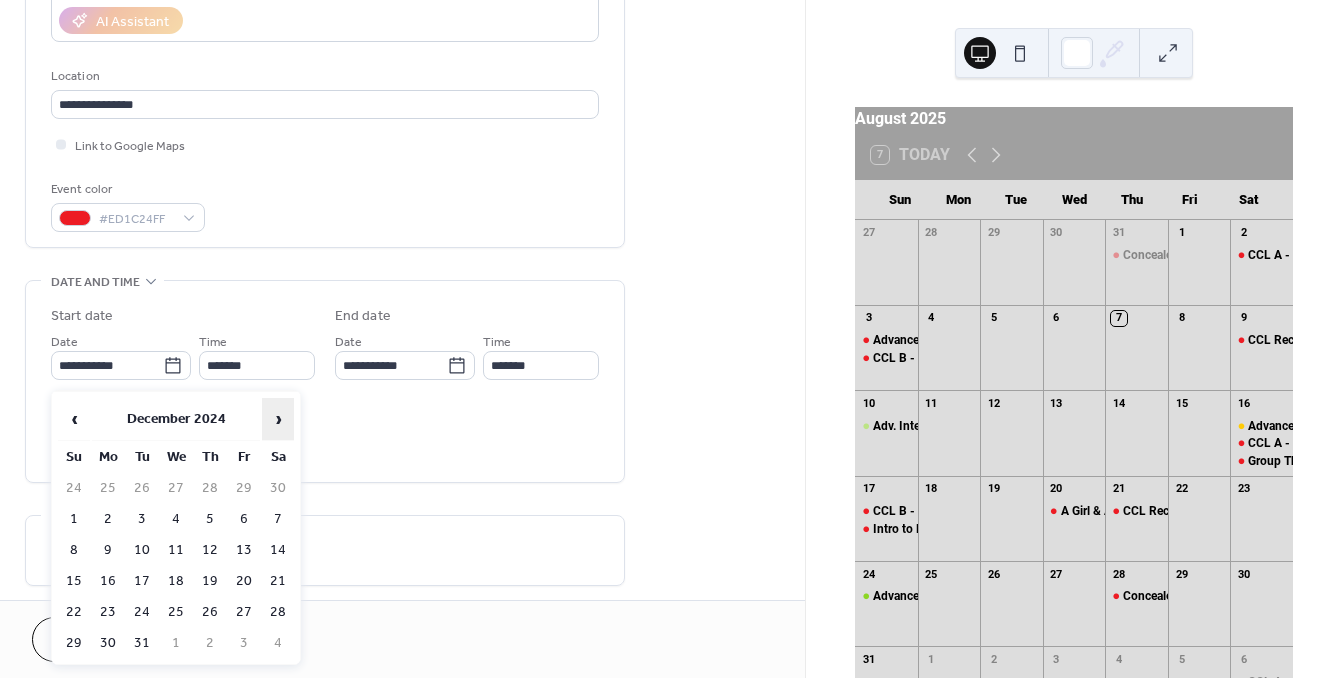 click on "›" at bounding box center [278, 419] 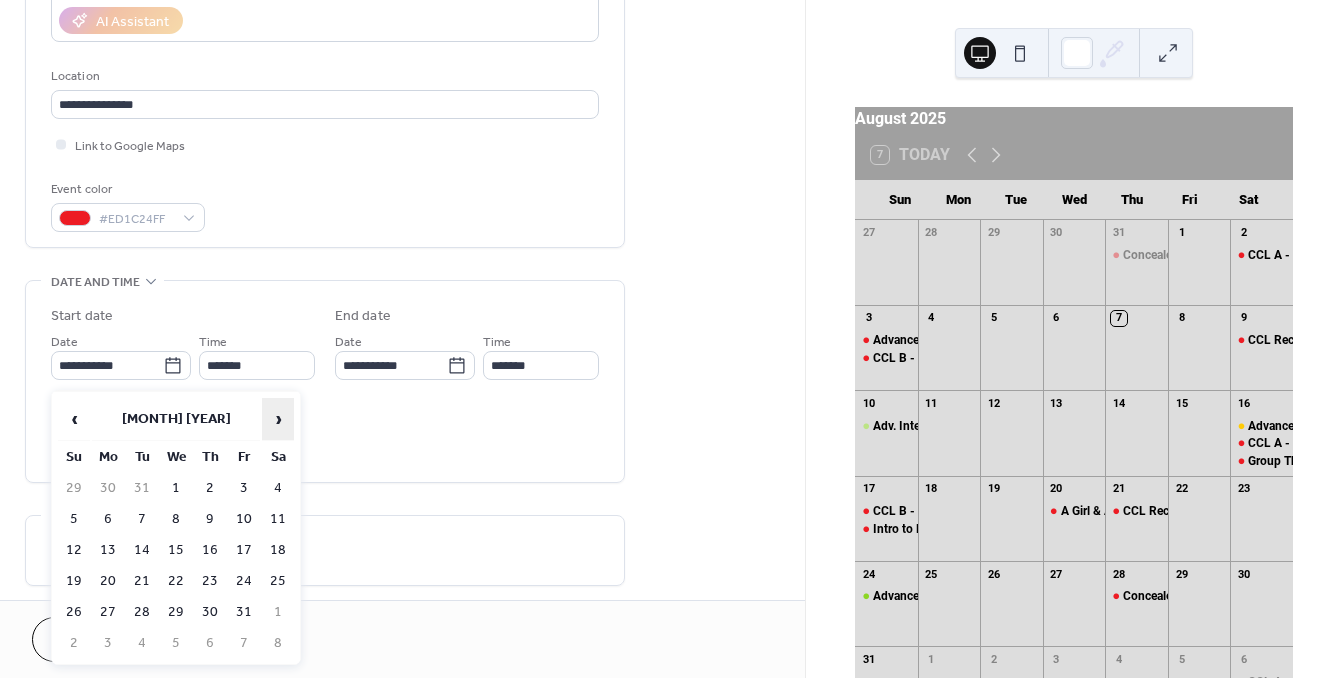 click on "›" at bounding box center (278, 419) 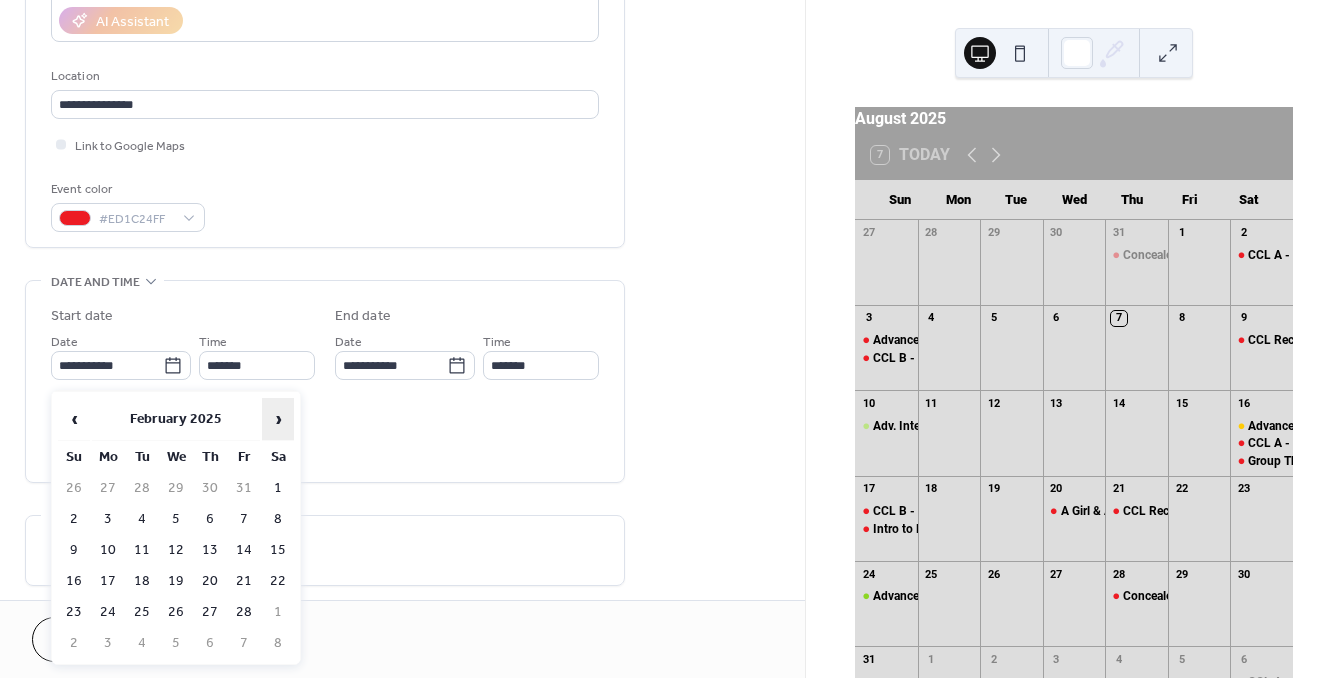 click on "›" at bounding box center [278, 419] 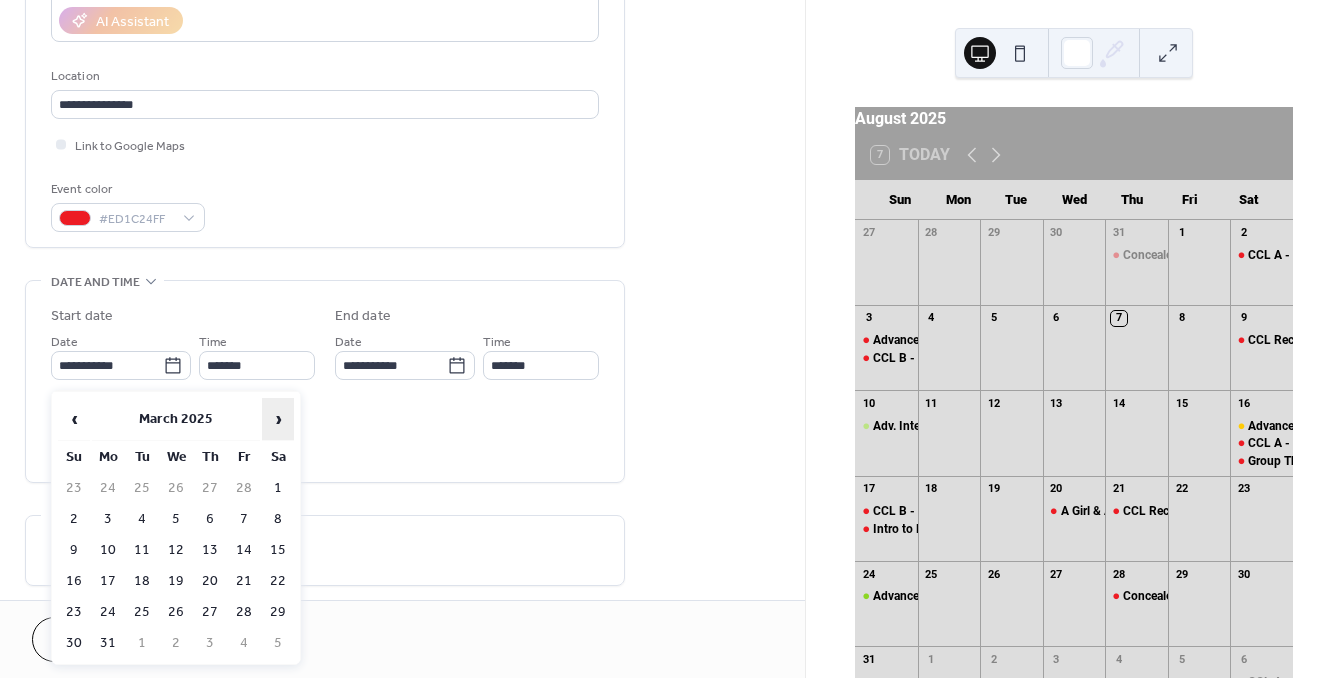click on "›" at bounding box center (278, 419) 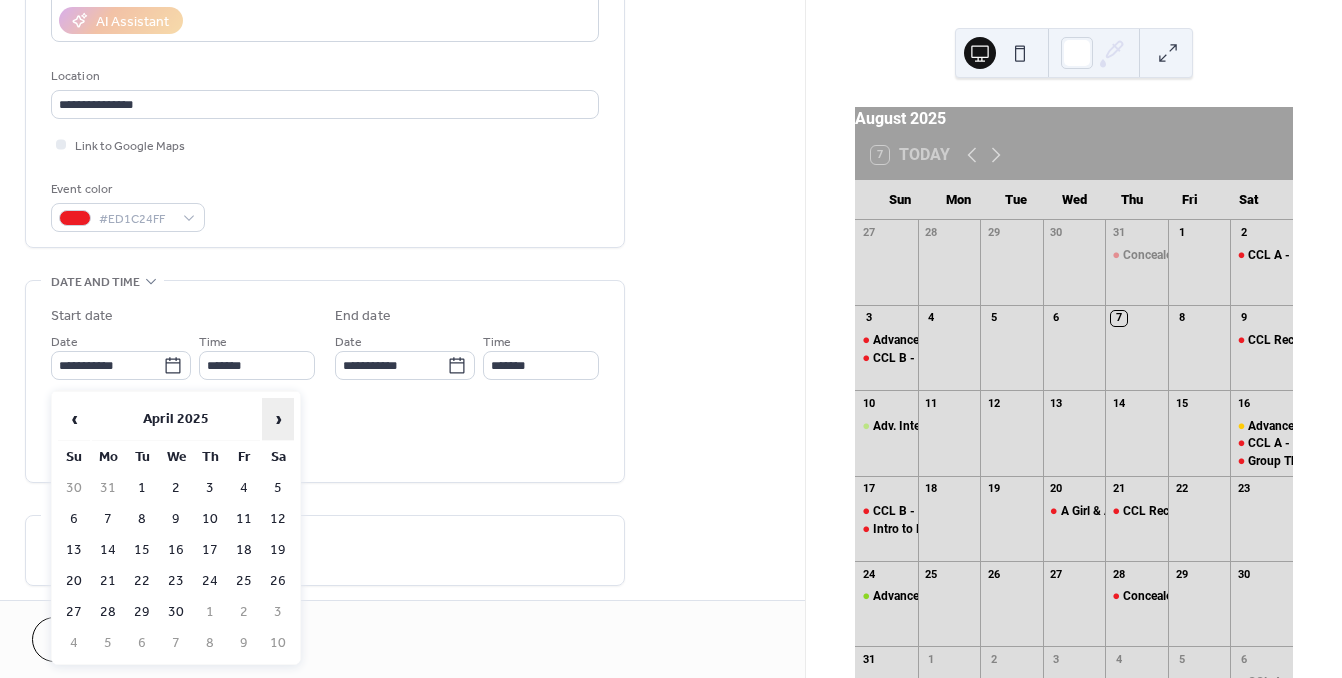 click on "›" at bounding box center [278, 419] 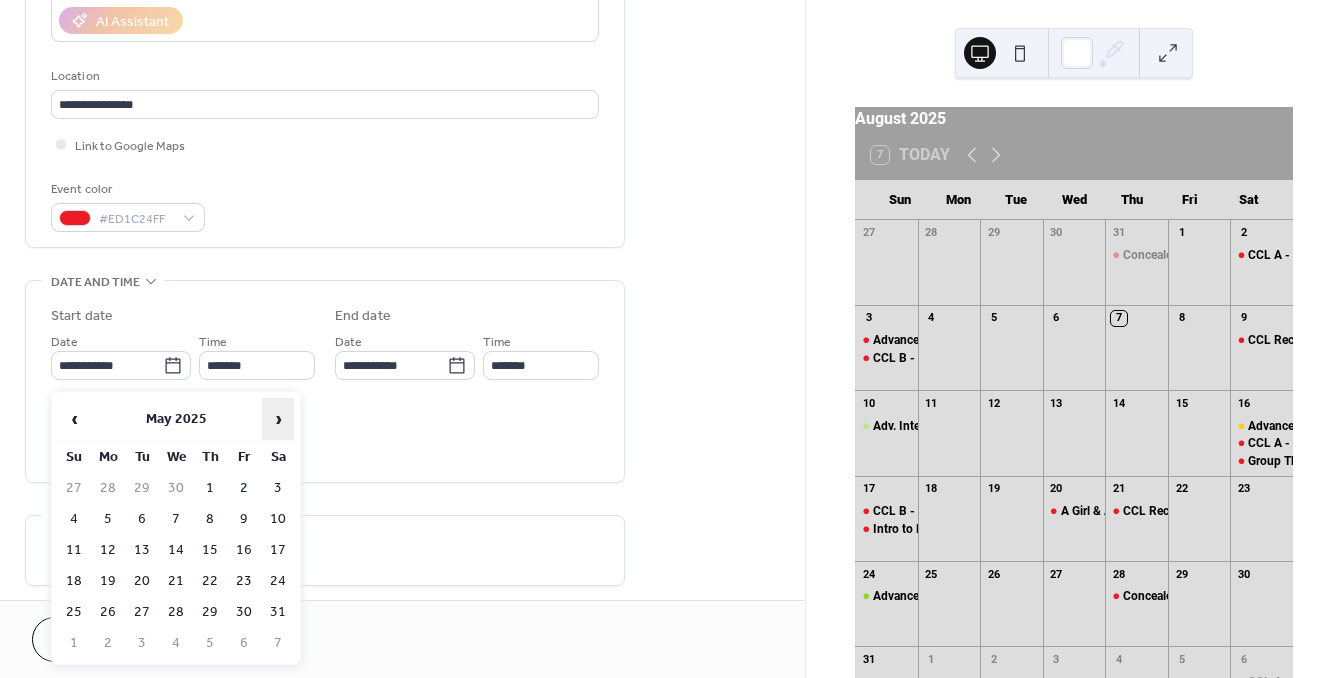 click on "›" at bounding box center (278, 419) 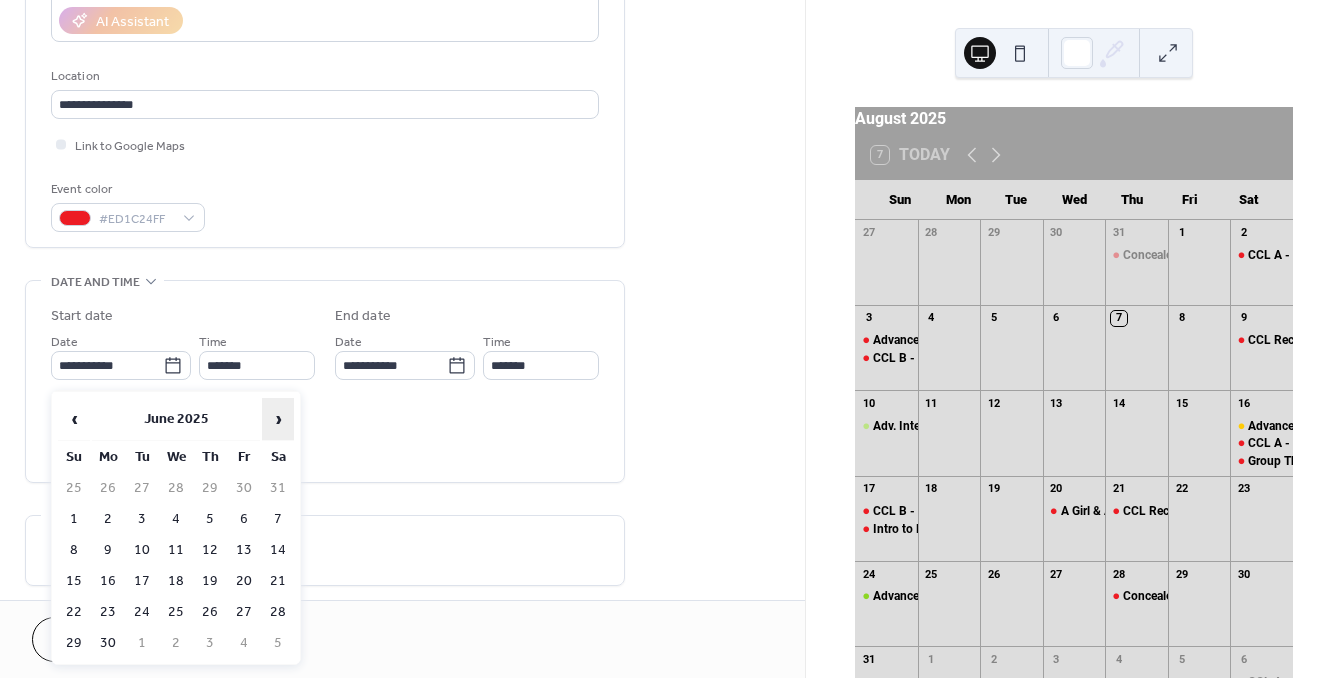 click on "›" at bounding box center [278, 419] 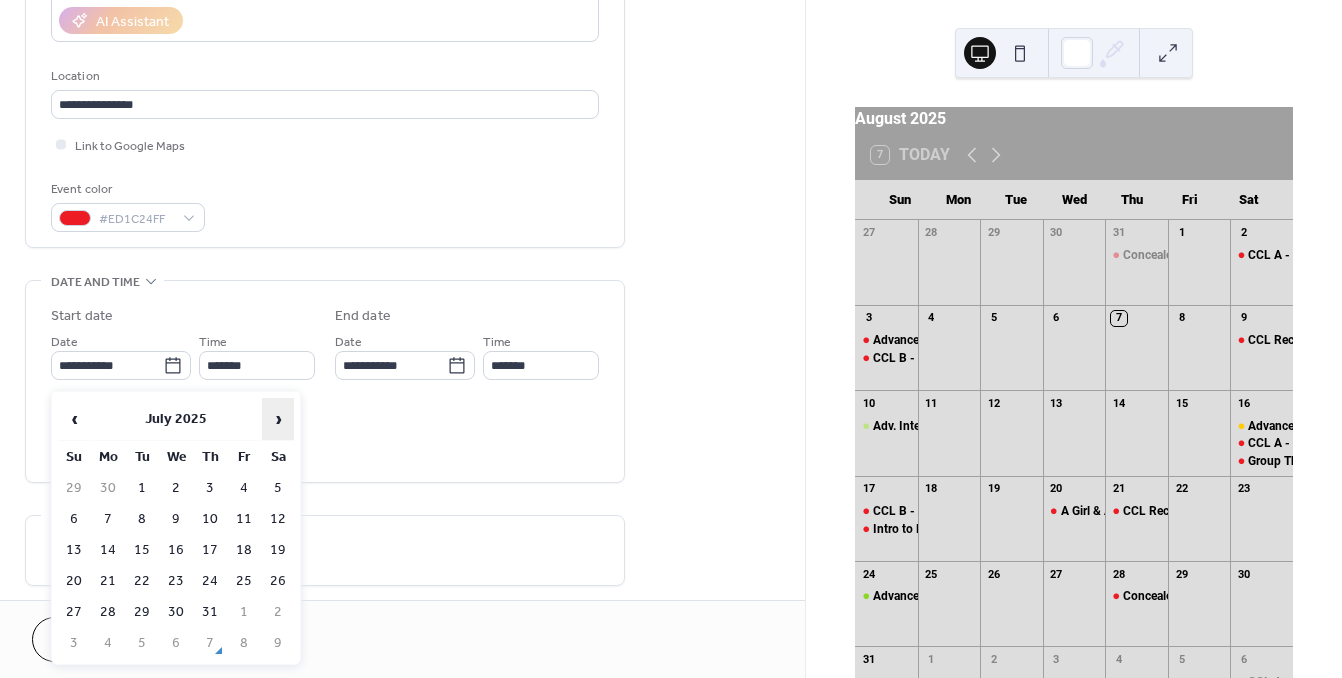 click on "›" at bounding box center (278, 419) 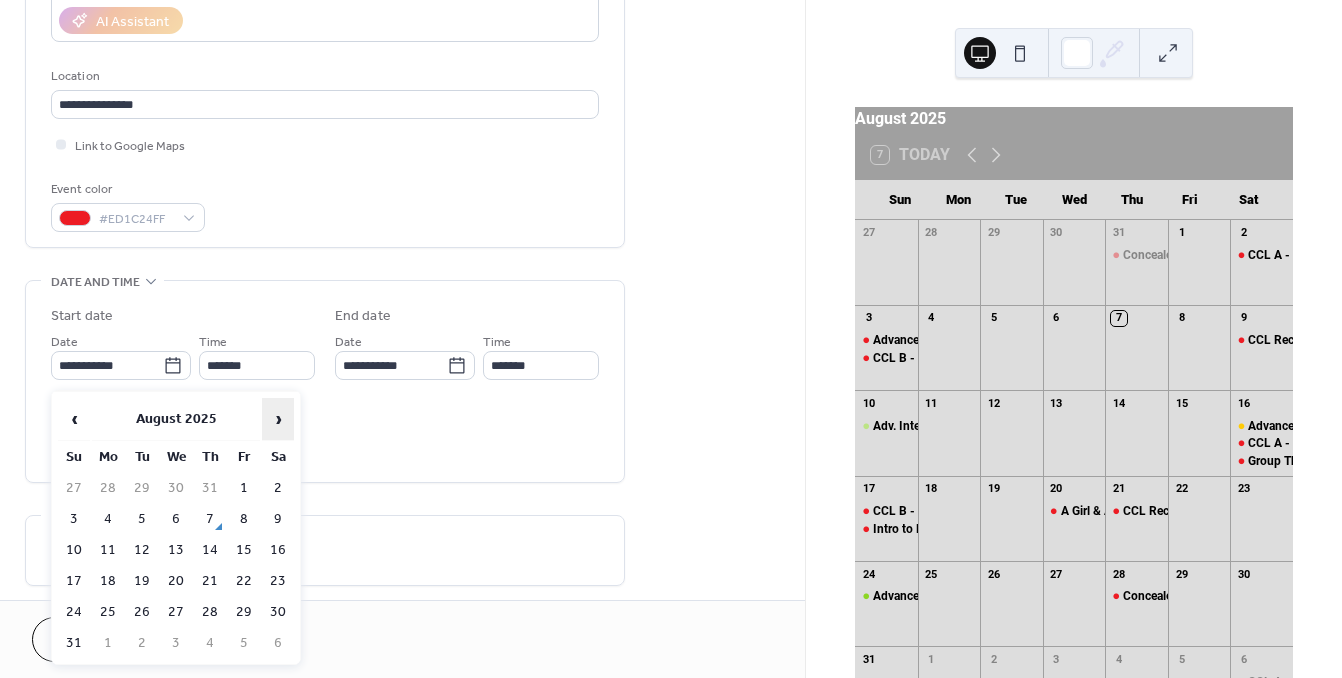 click on "›" at bounding box center (278, 419) 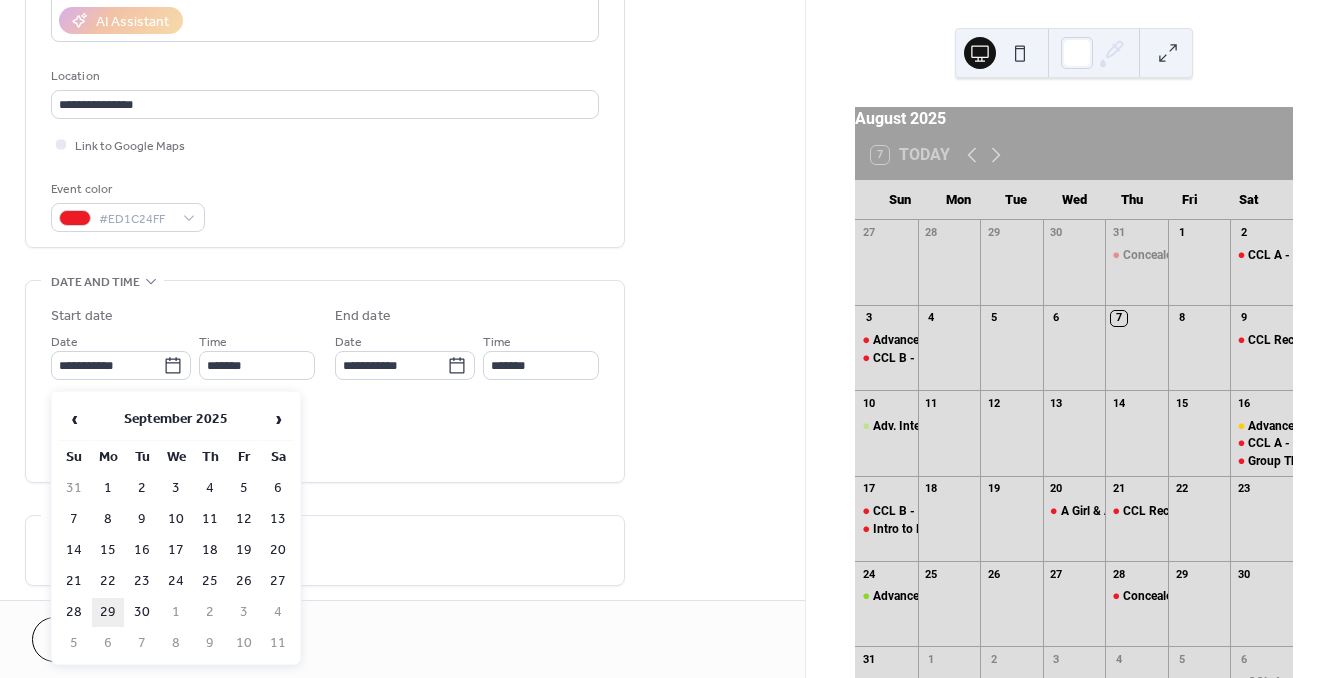 click on "29" at bounding box center [108, 612] 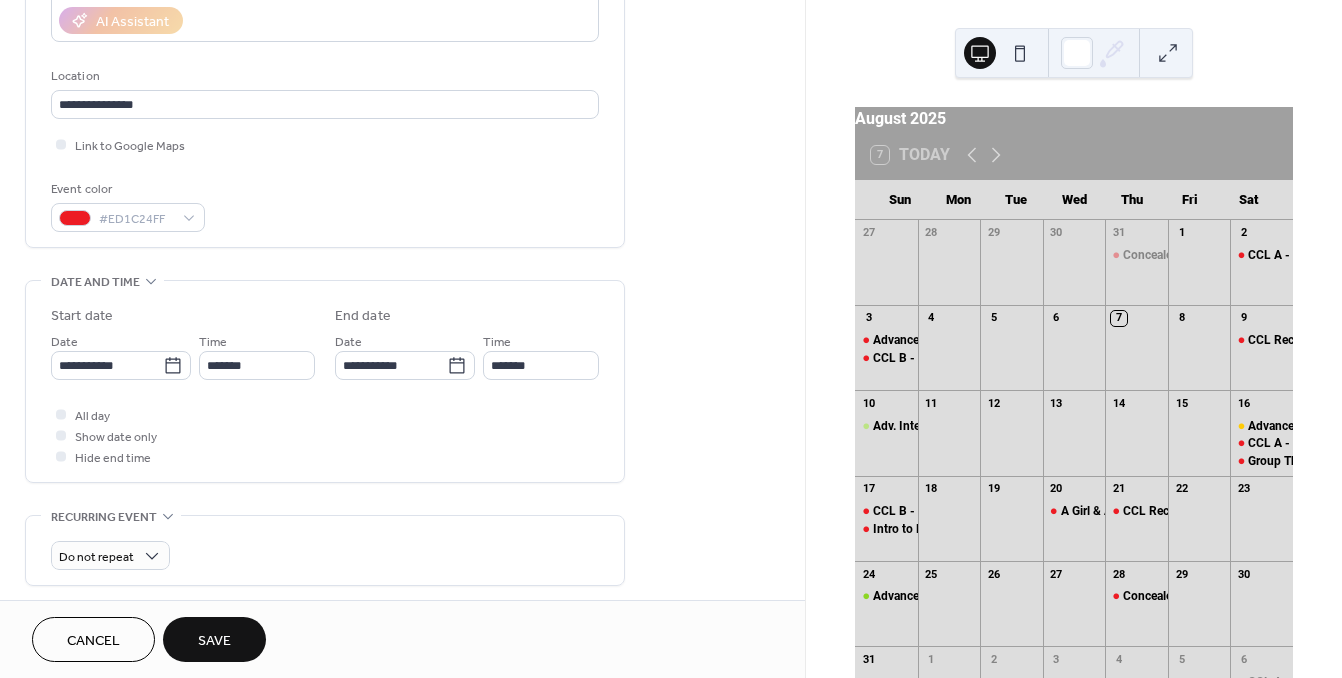 type on "**********" 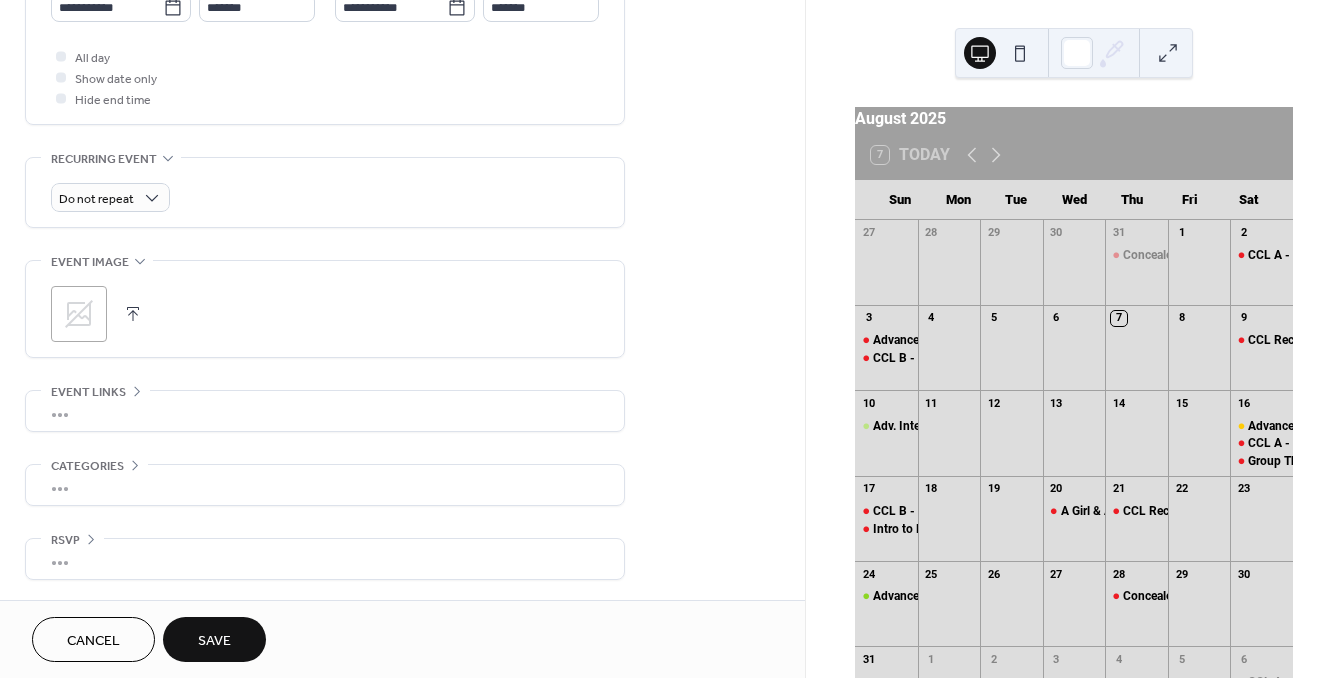 scroll, scrollTop: 735, scrollLeft: 0, axis: vertical 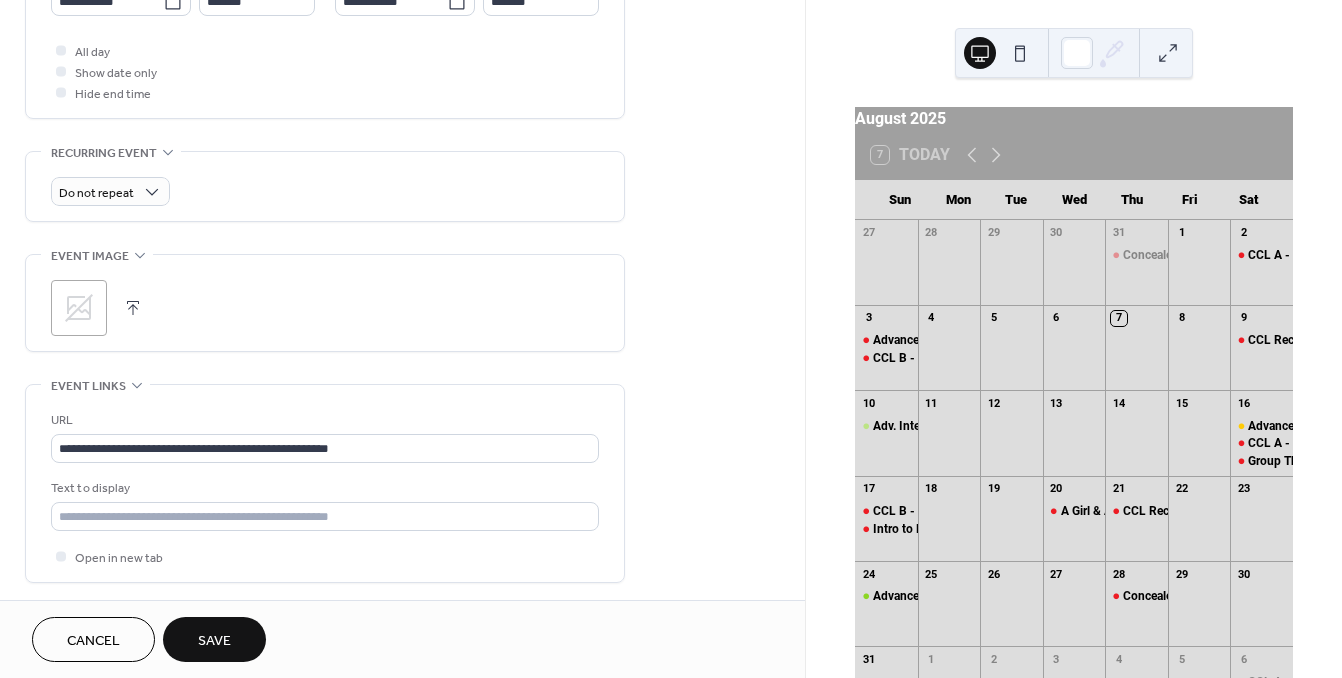 click on "Save" at bounding box center [214, 641] 